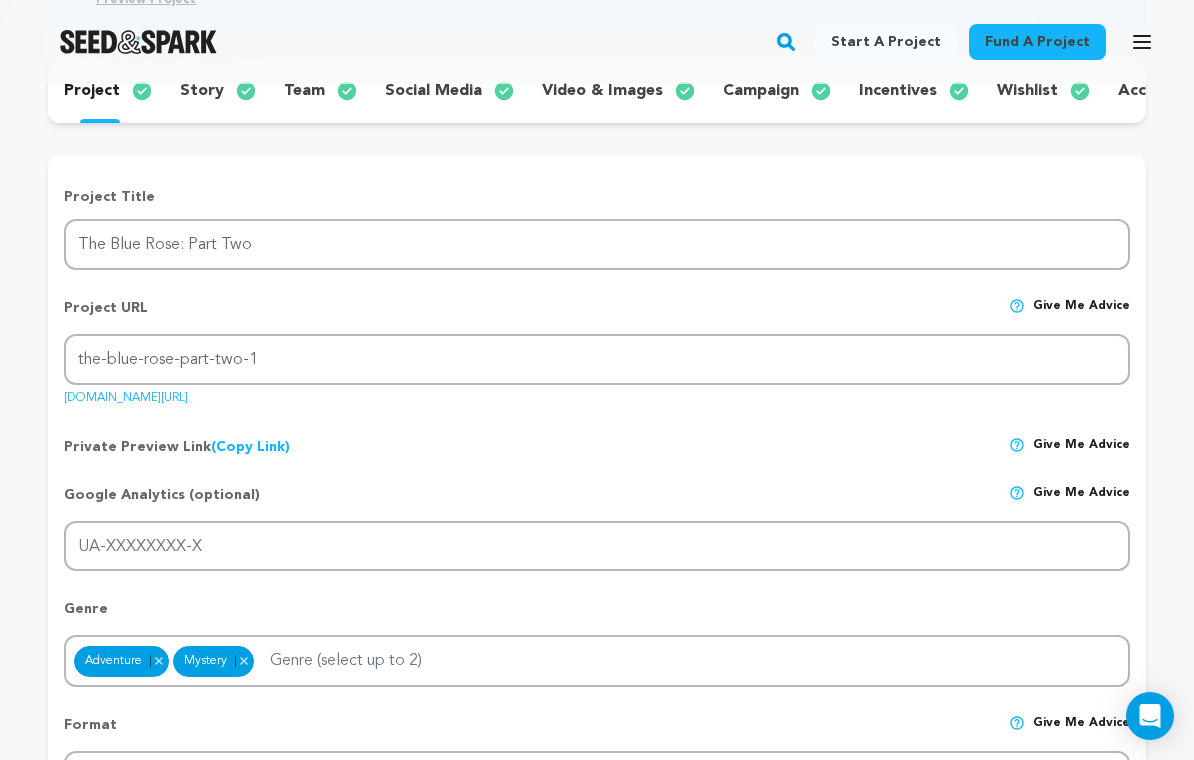 scroll, scrollTop: 0, scrollLeft: 0, axis: both 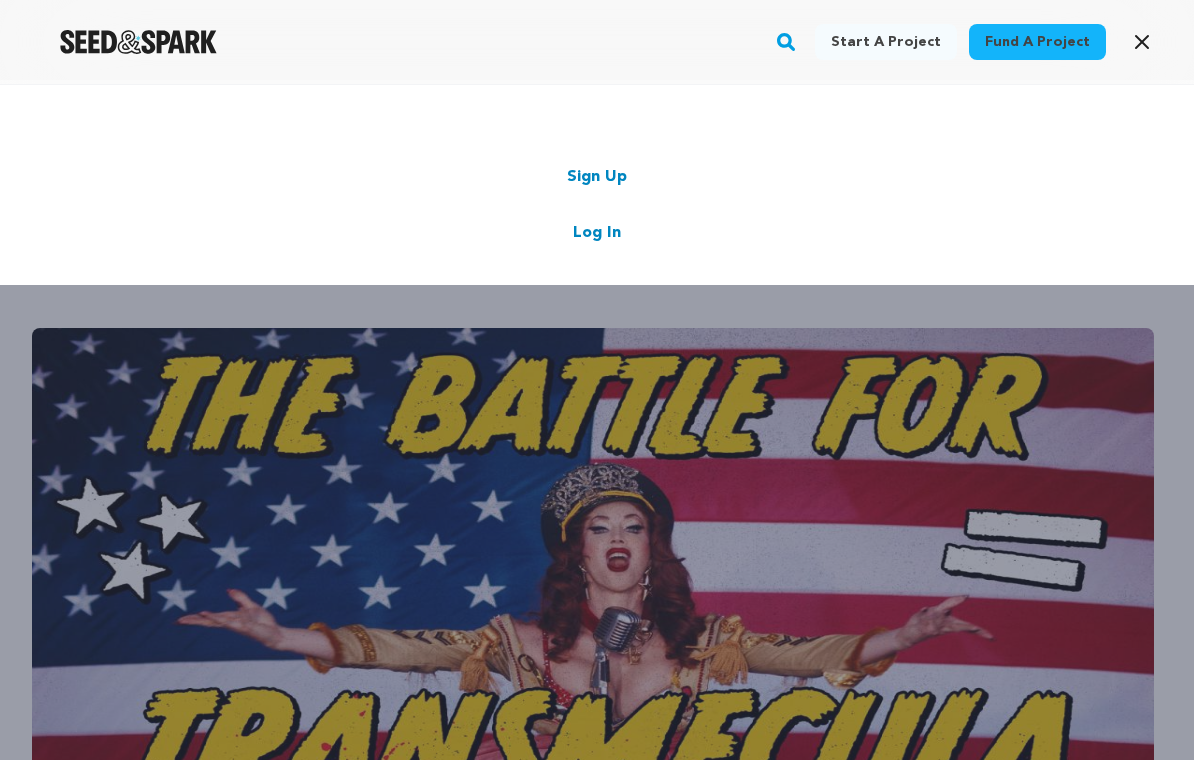 click on "Log In" at bounding box center [597, 233] 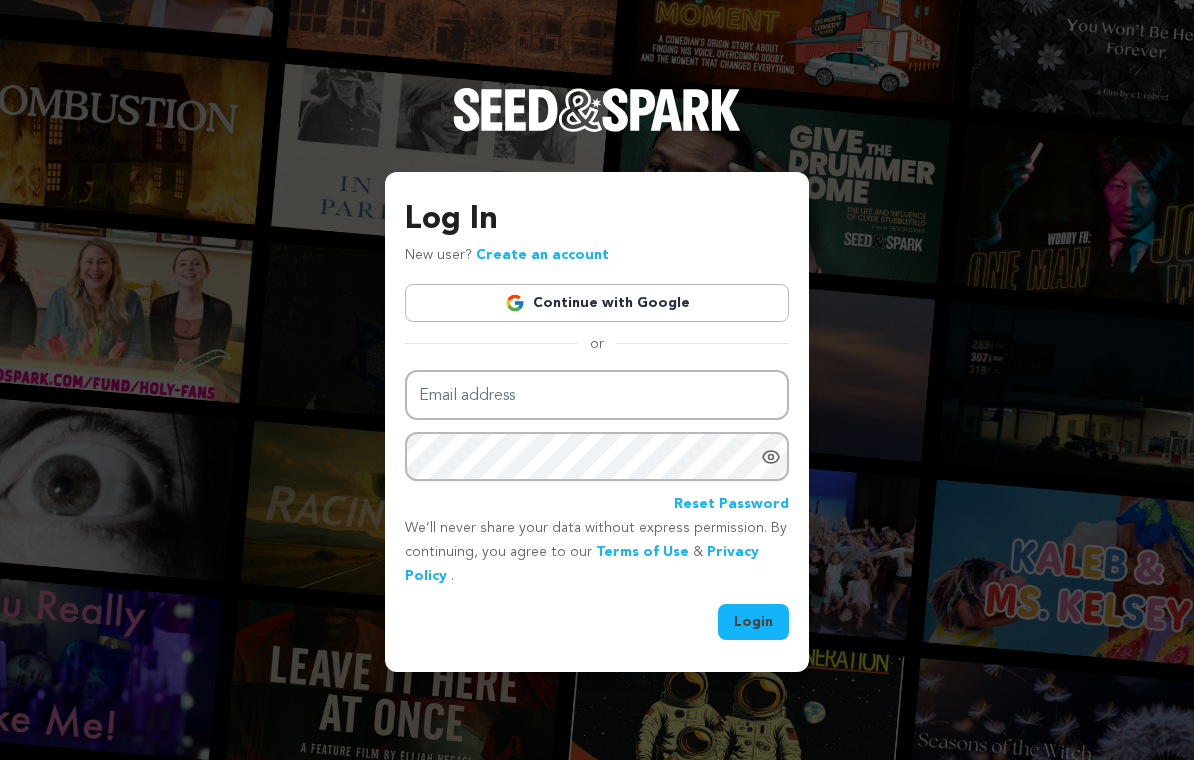 scroll, scrollTop: 0, scrollLeft: 0, axis: both 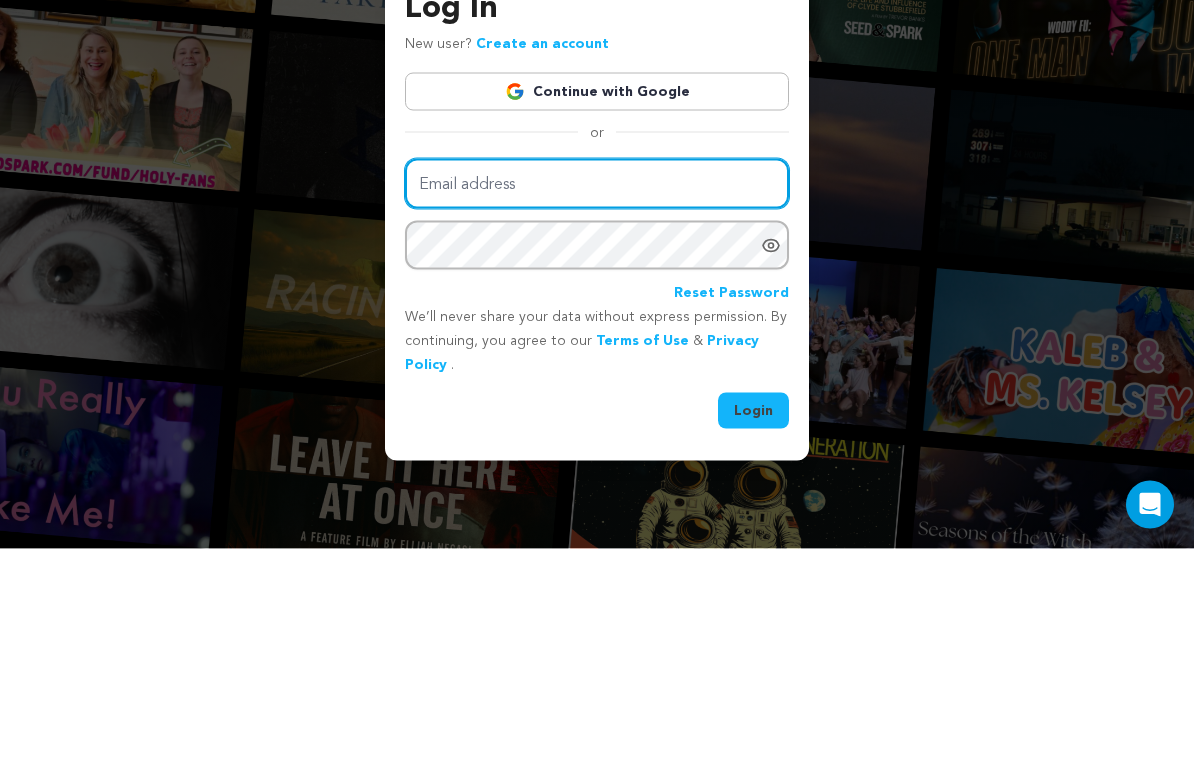 type on "thesassarigroup@gmail.com" 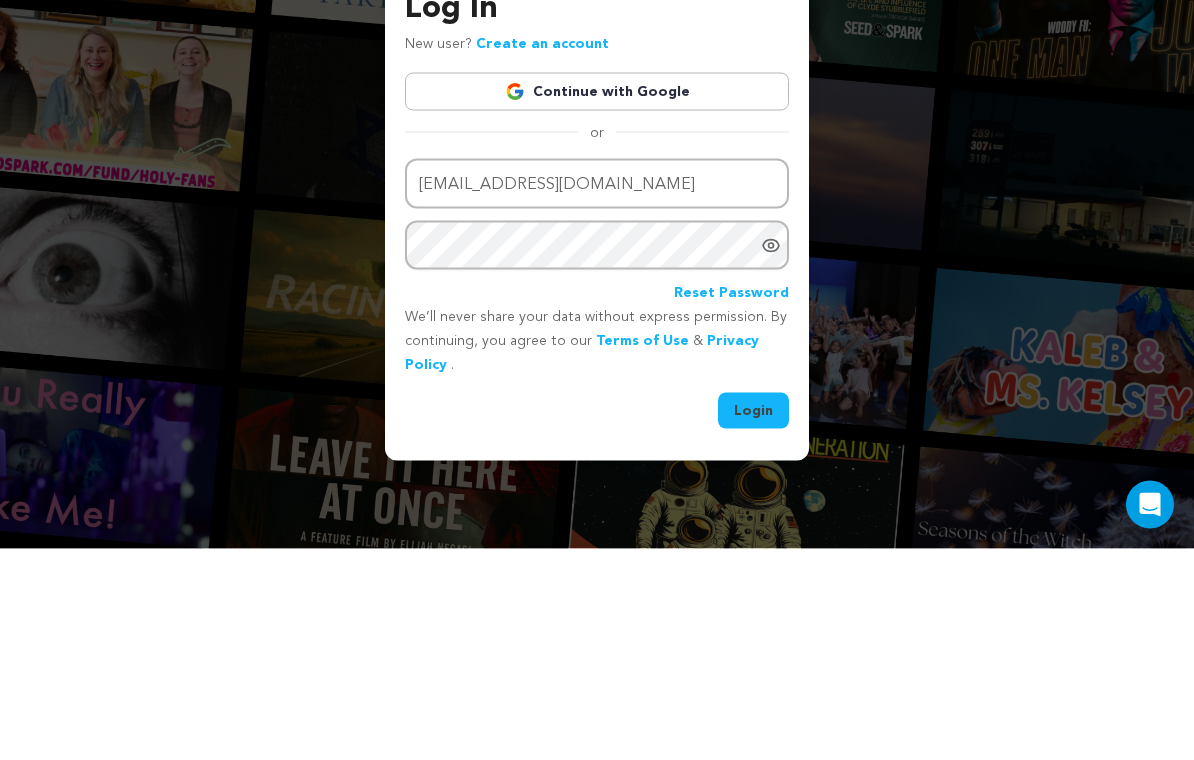 click on "Login" at bounding box center (753, 622) 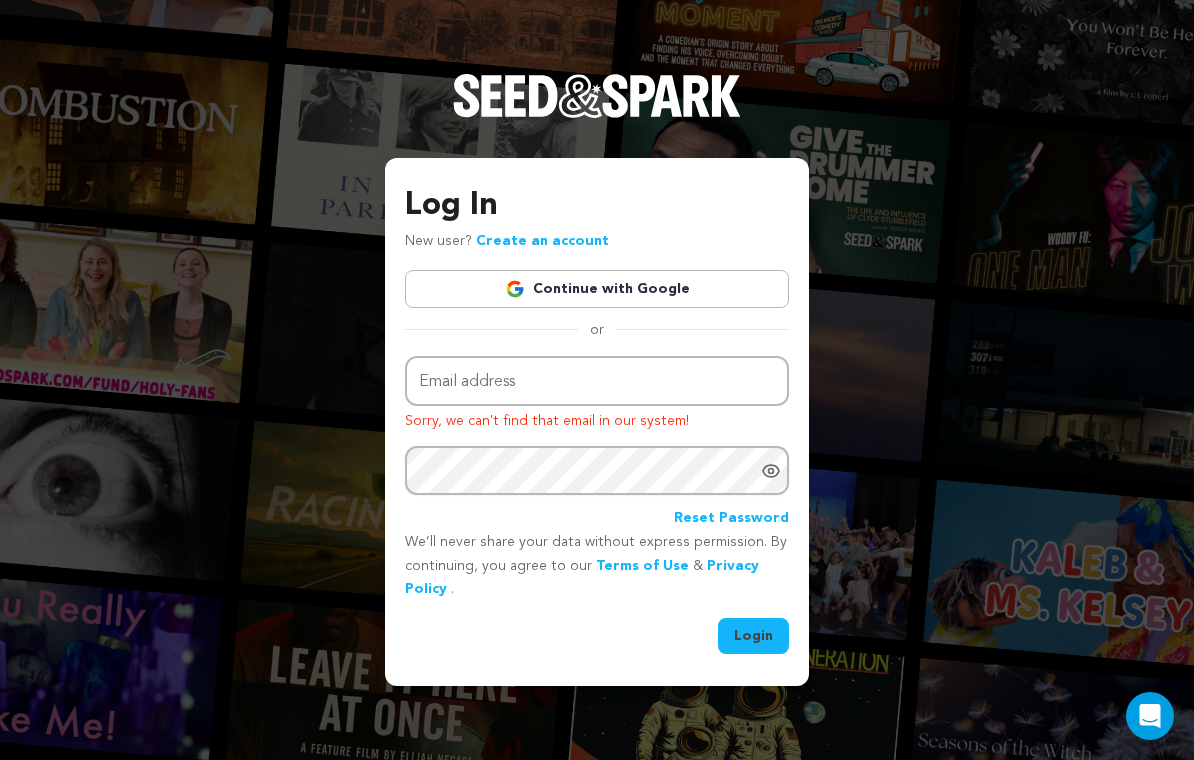 scroll, scrollTop: 0, scrollLeft: 0, axis: both 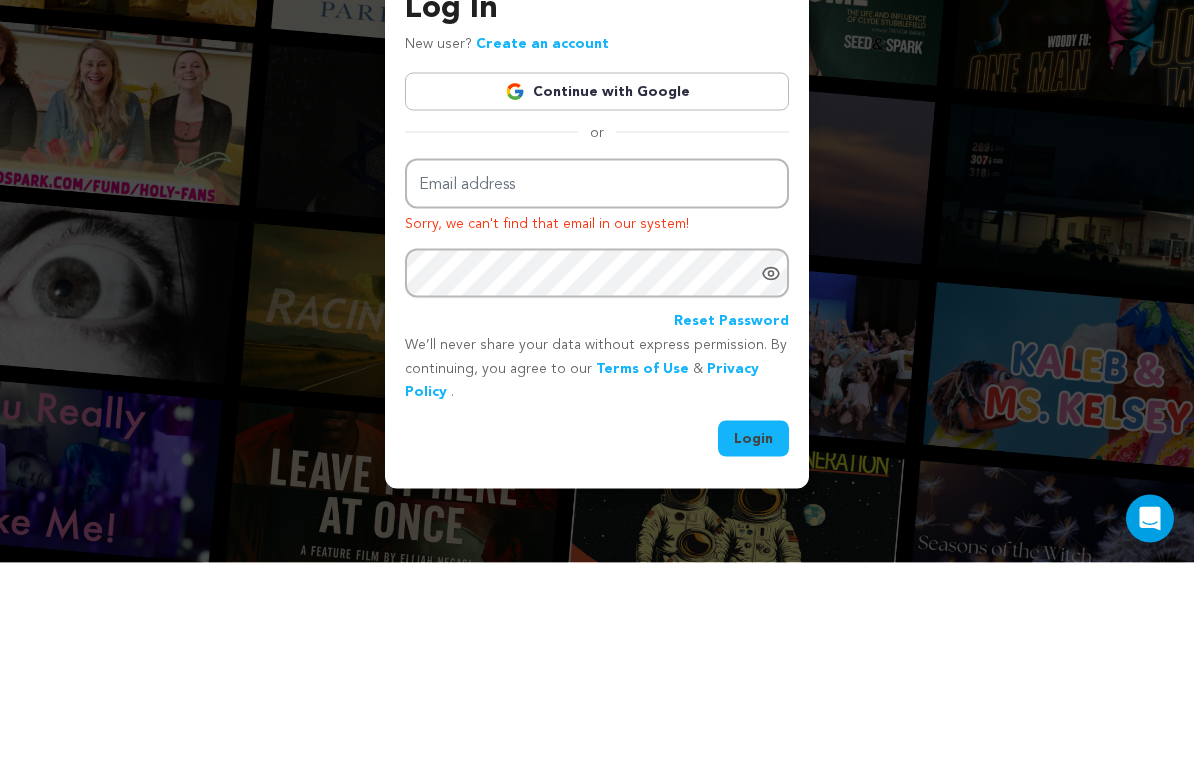 click on "Log In
New user?
Create
an account
Continue with Google
or
Email address
Sorry, we can't find that email in our system!
Password" at bounding box center (597, 380) 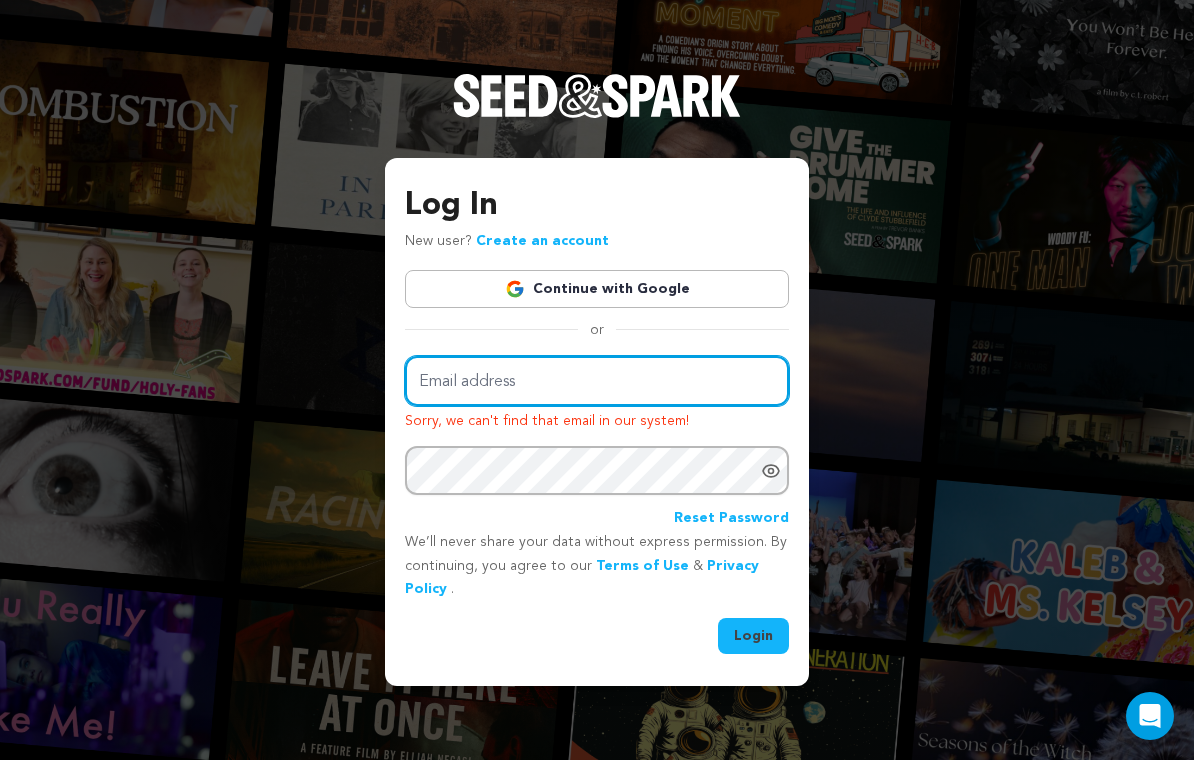 click on "Email address" at bounding box center (597, 381) 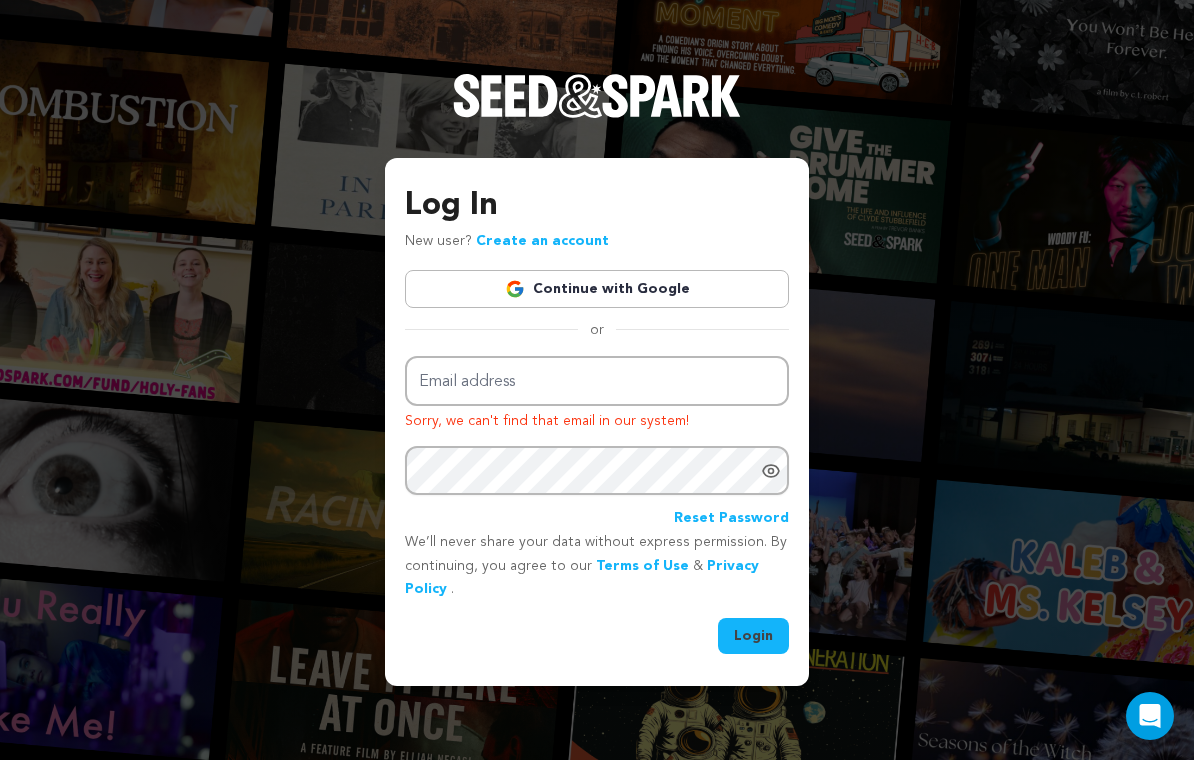 click on "Continue with Google" at bounding box center [597, 289] 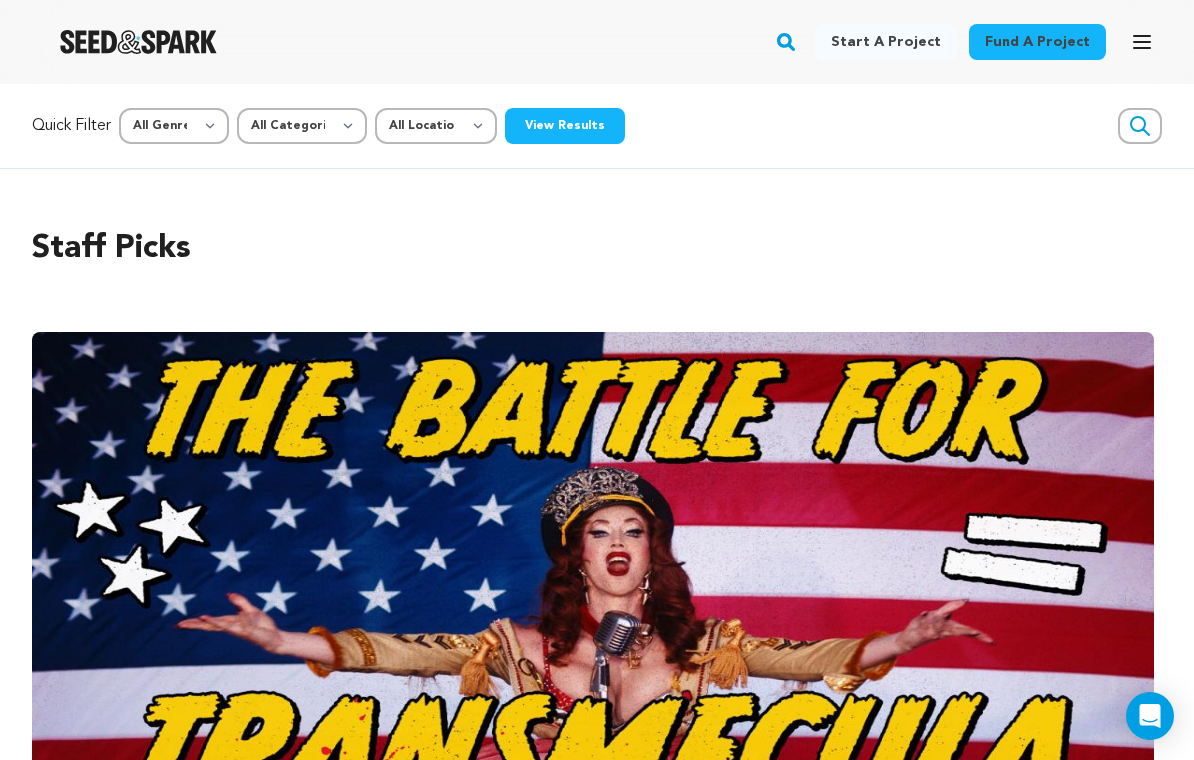 scroll, scrollTop: 0, scrollLeft: 0, axis: both 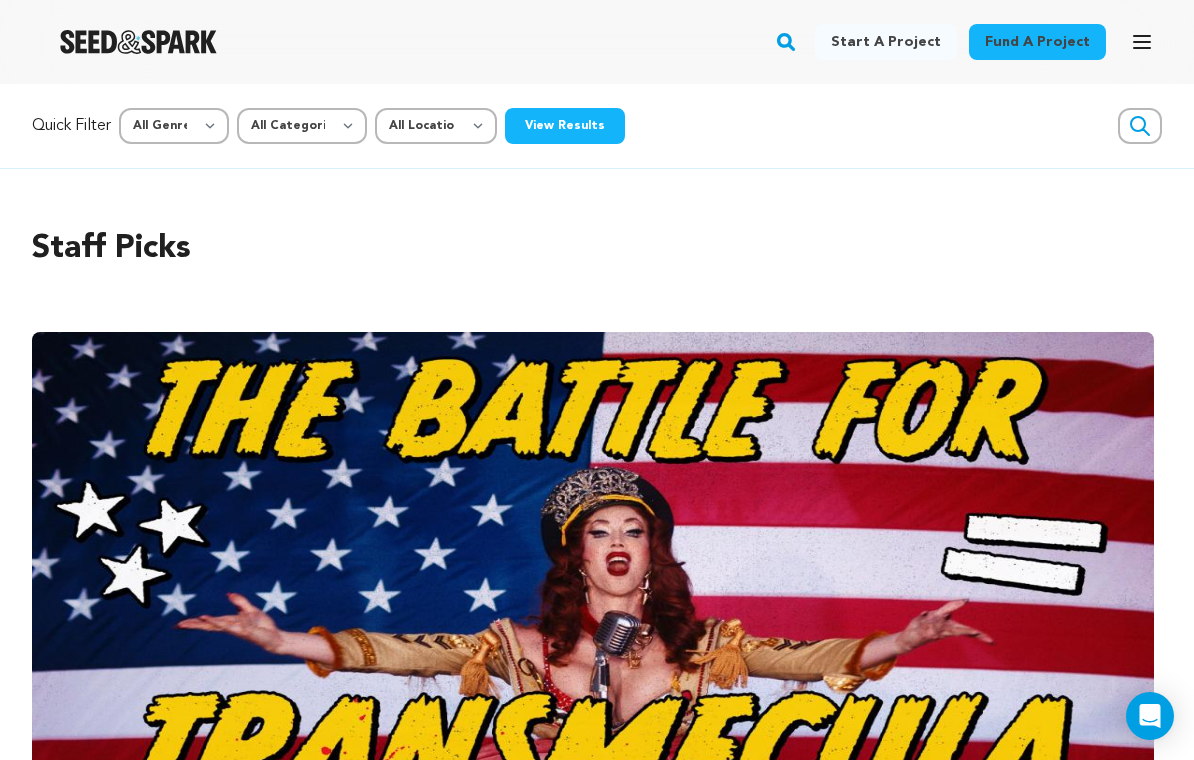click 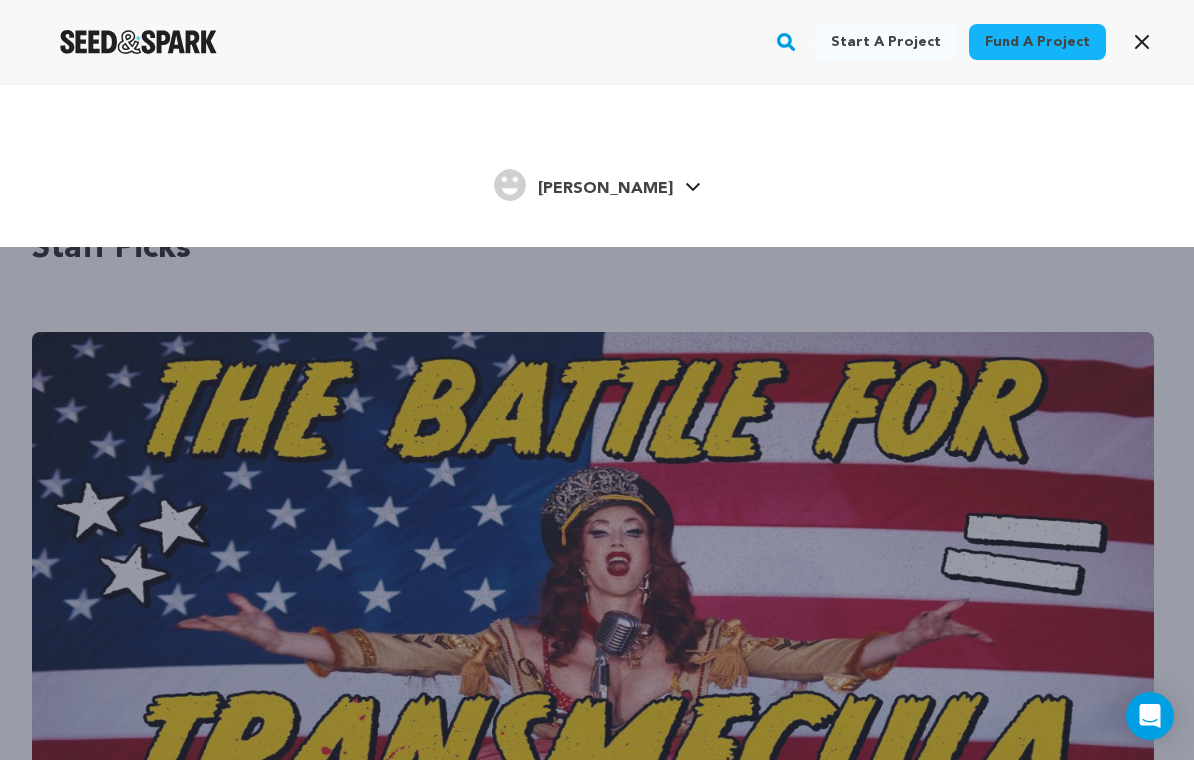 click on "[PERSON_NAME]" at bounding box center (605, 189) 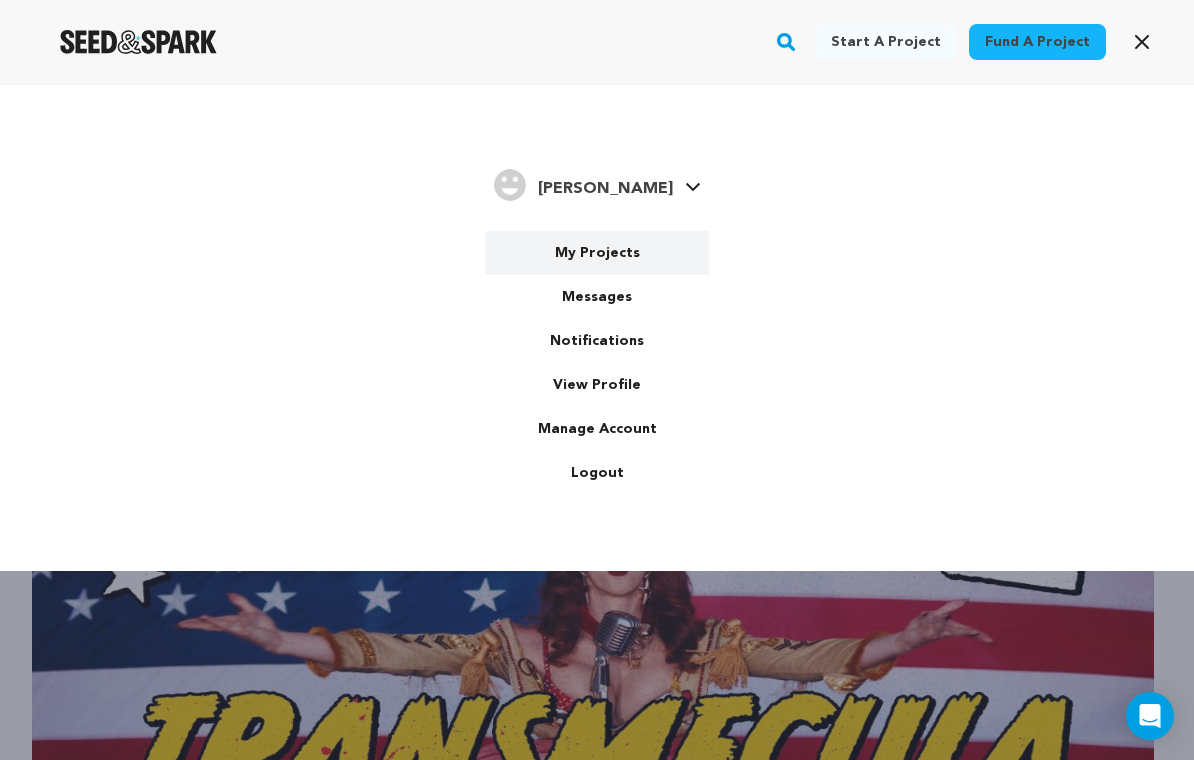 click on "My Projects" at bounding box center (597, 253) 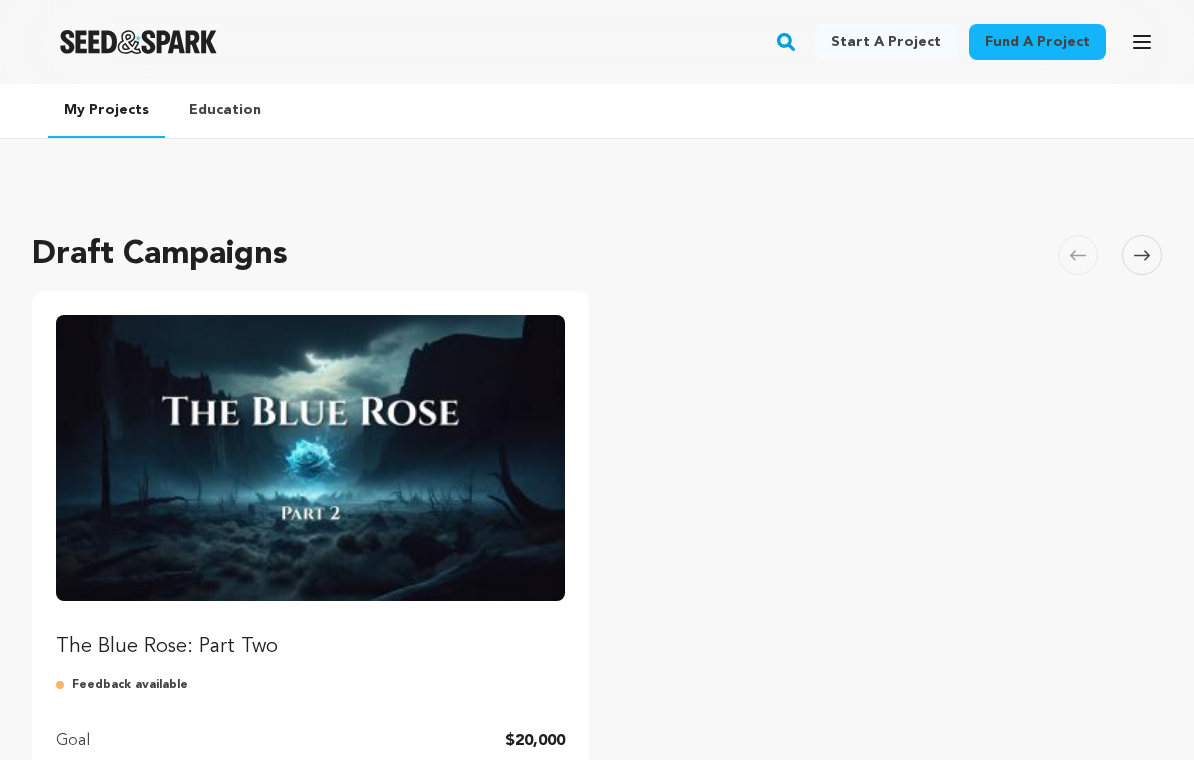 scroll, scrollTop: 0, scrollLeft: 0, axis: both 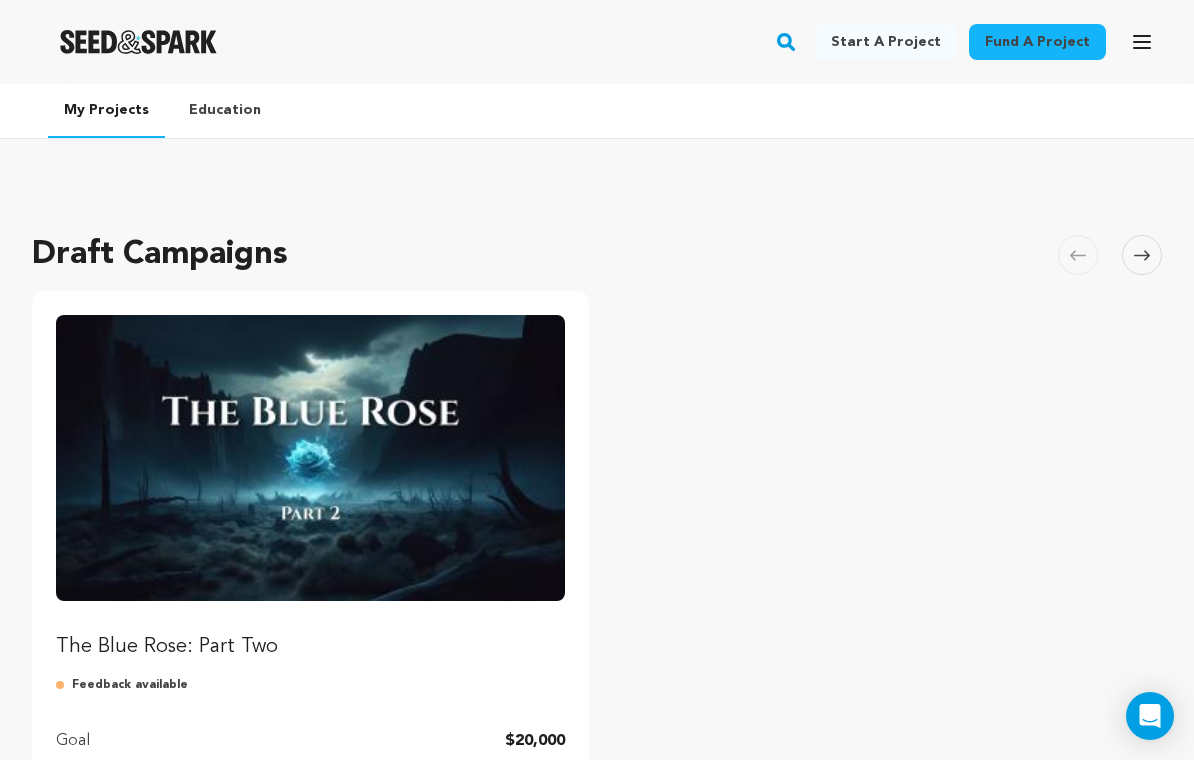 click at bounding box center (310, 458) 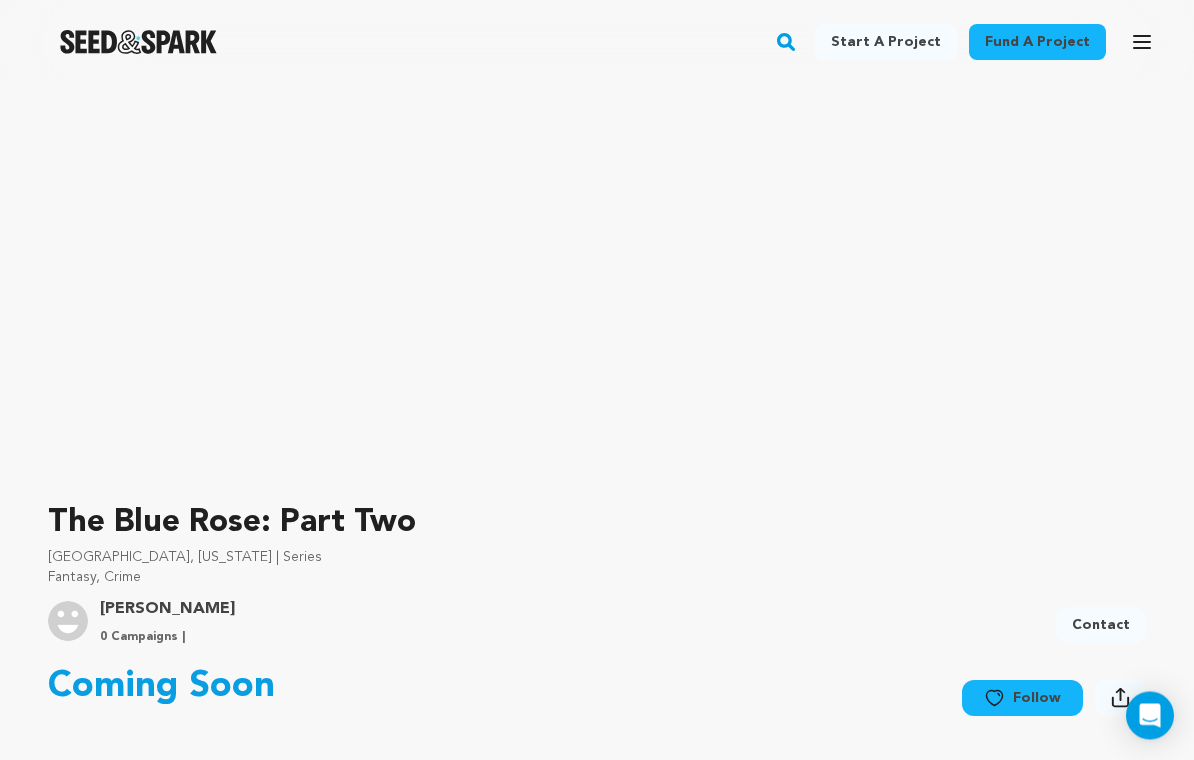 scroll, scrollTop: 0, scrollLeft: 0, axis: both 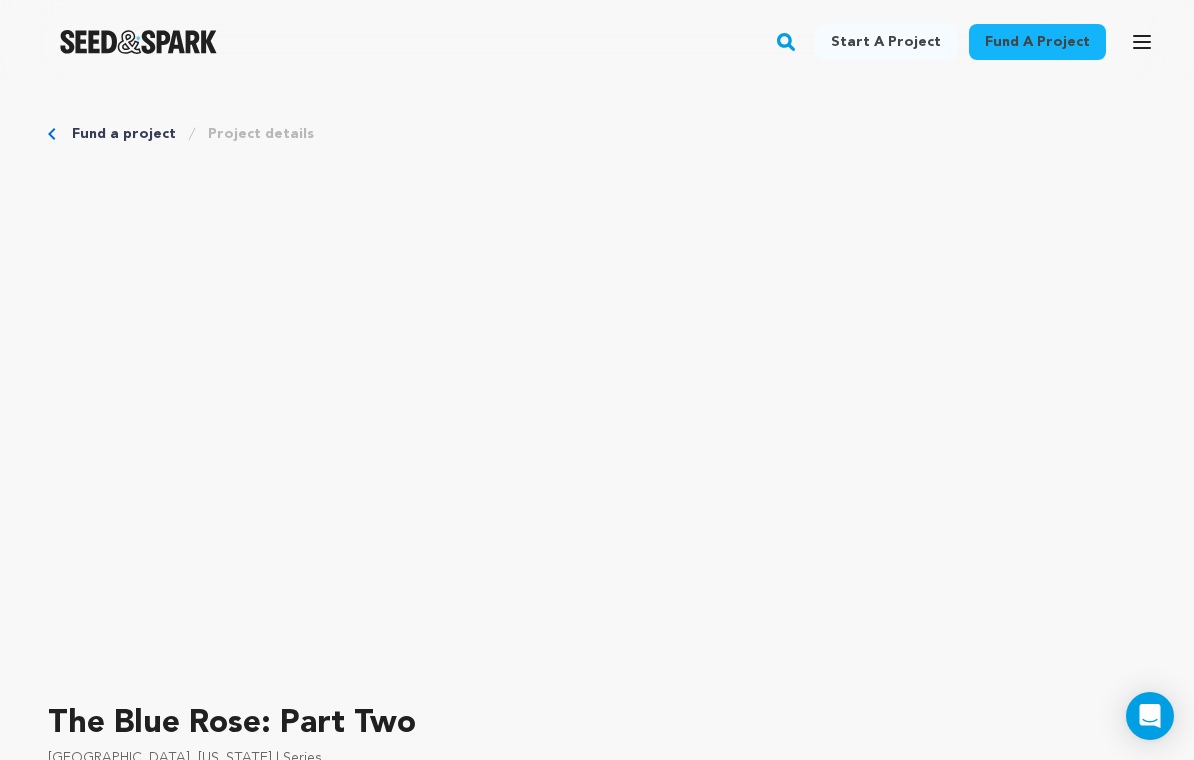 click 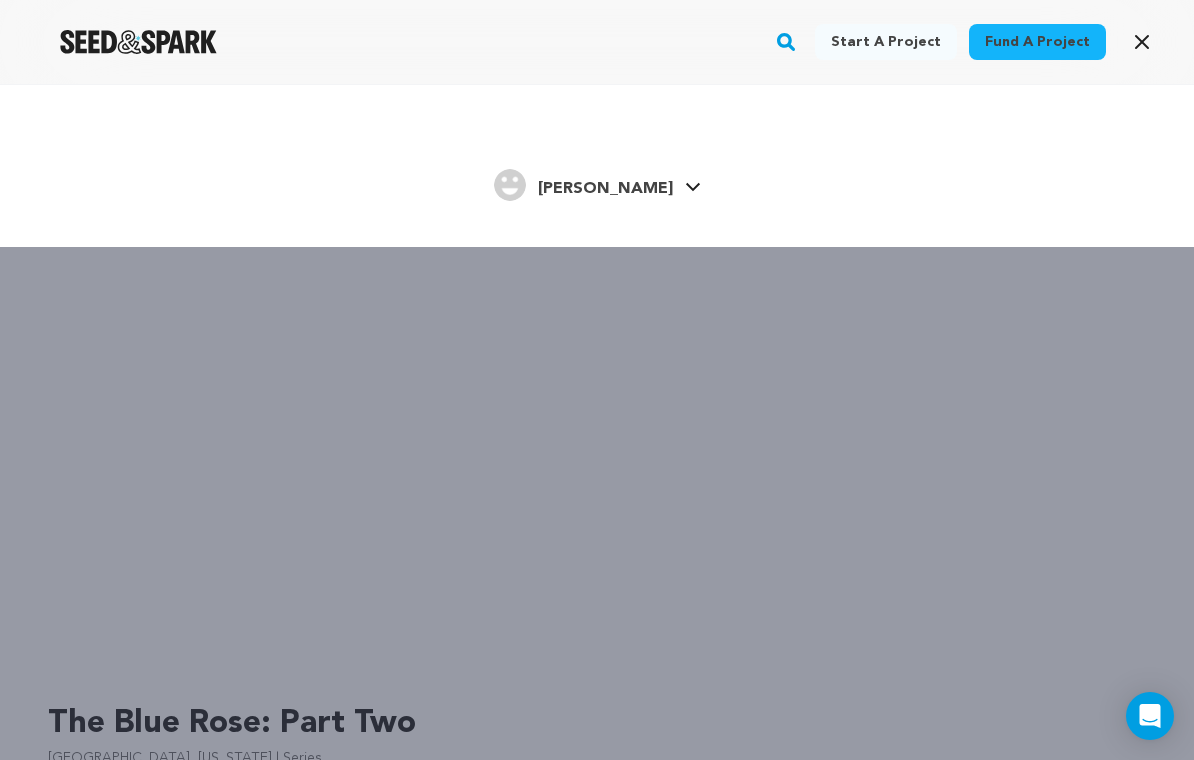 click on "[PERSON_NAME]" at bounding box center [605, 189] 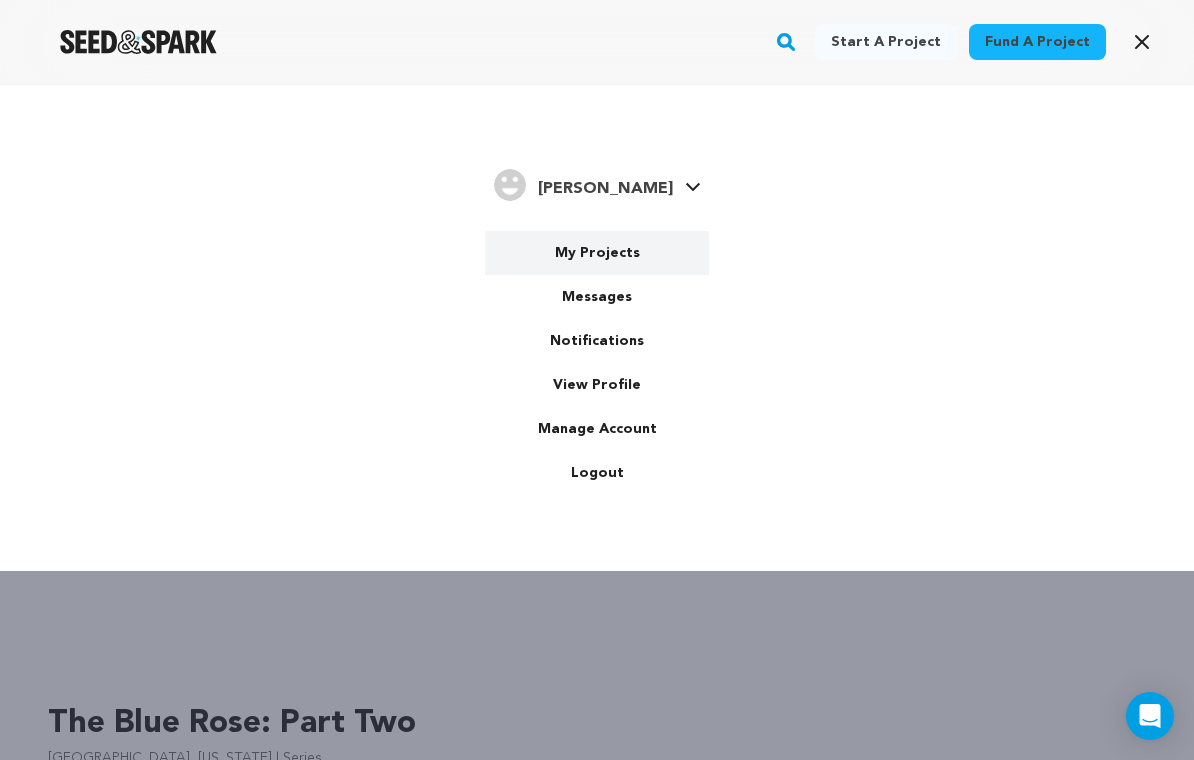 click on "My Projects" at bounding box center (597, 253) 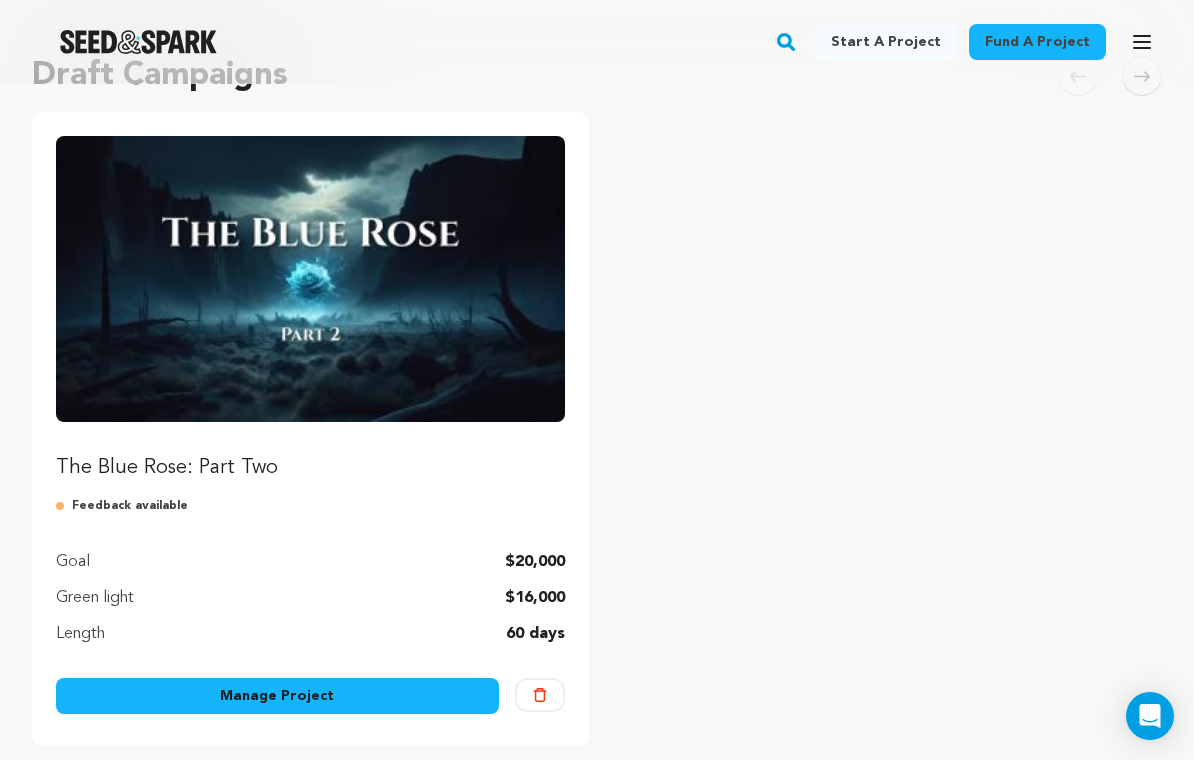 scroll, scrollTop: 196, scrollLeft: 0, axis: vertical 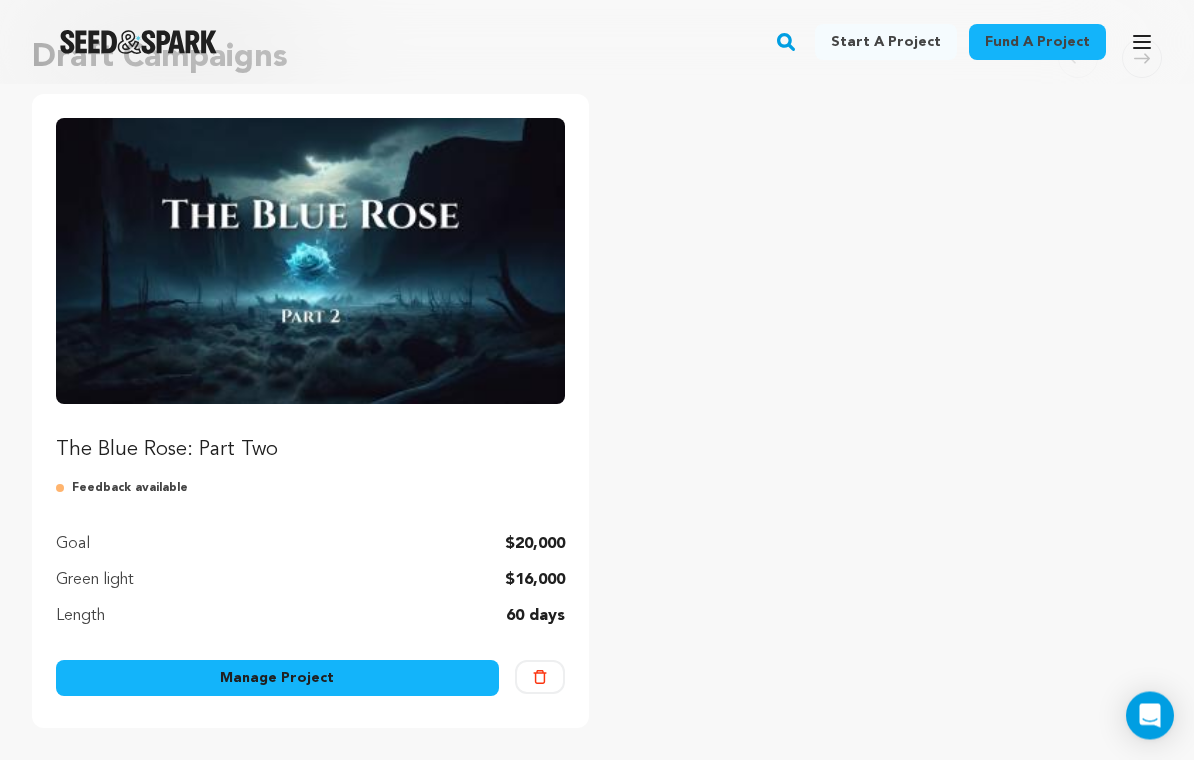 click on "Manage Project" at bounding box center [277, 679] 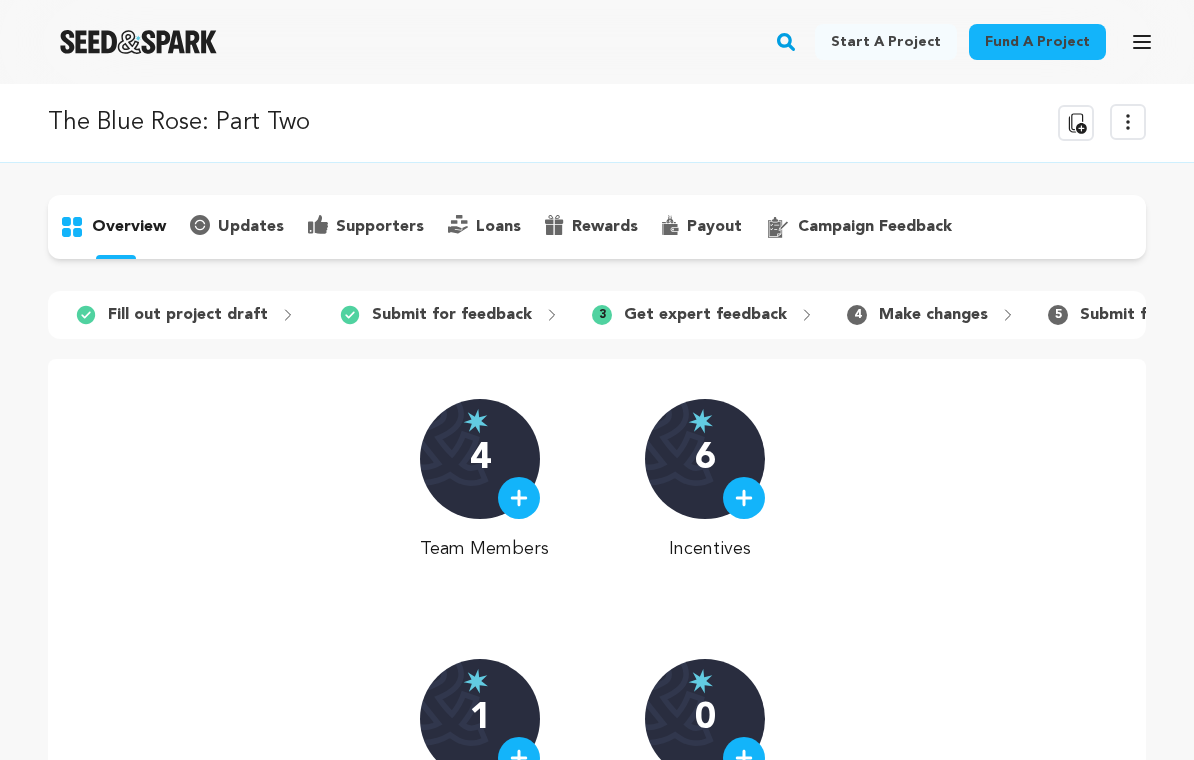 scroll, scrollTop: 0, scrollLeft: 0, axis: both 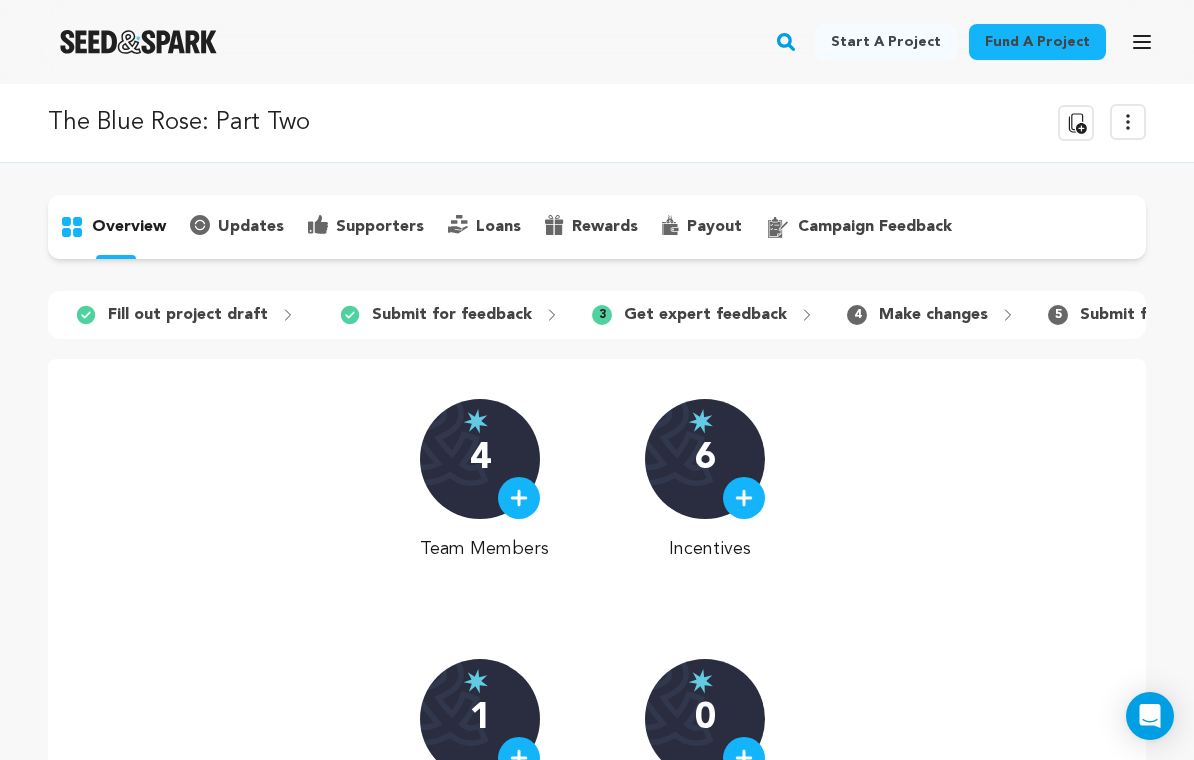 click on "updates" at bounding box center [237, 227] 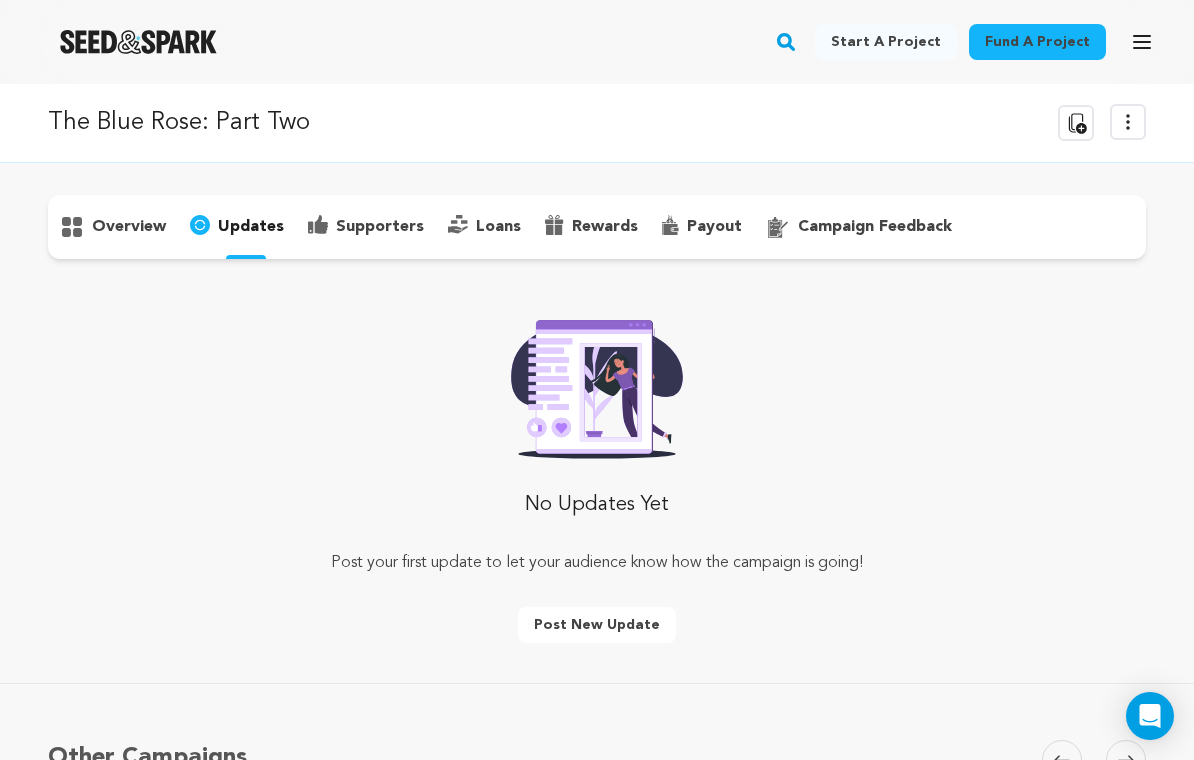click on "overview" at bounding box center (113, 227) 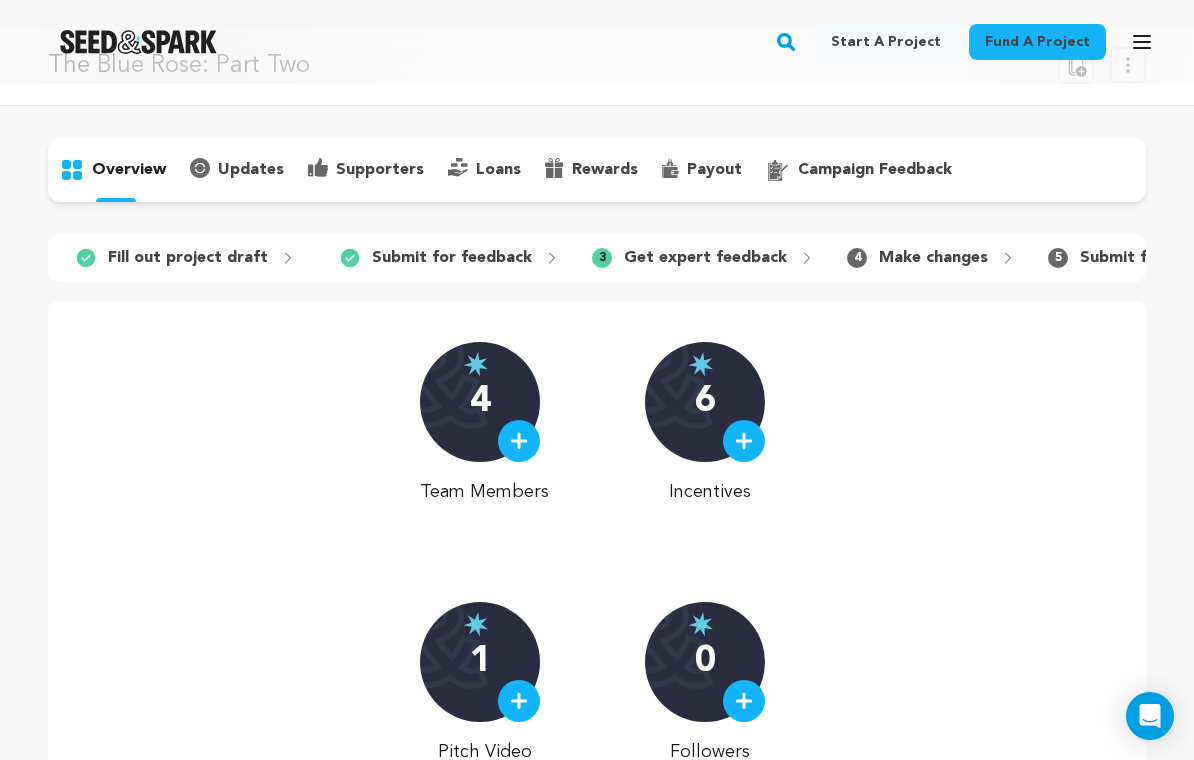 scroll, scrollTop: 0, scrollLeft: 0, axis: both 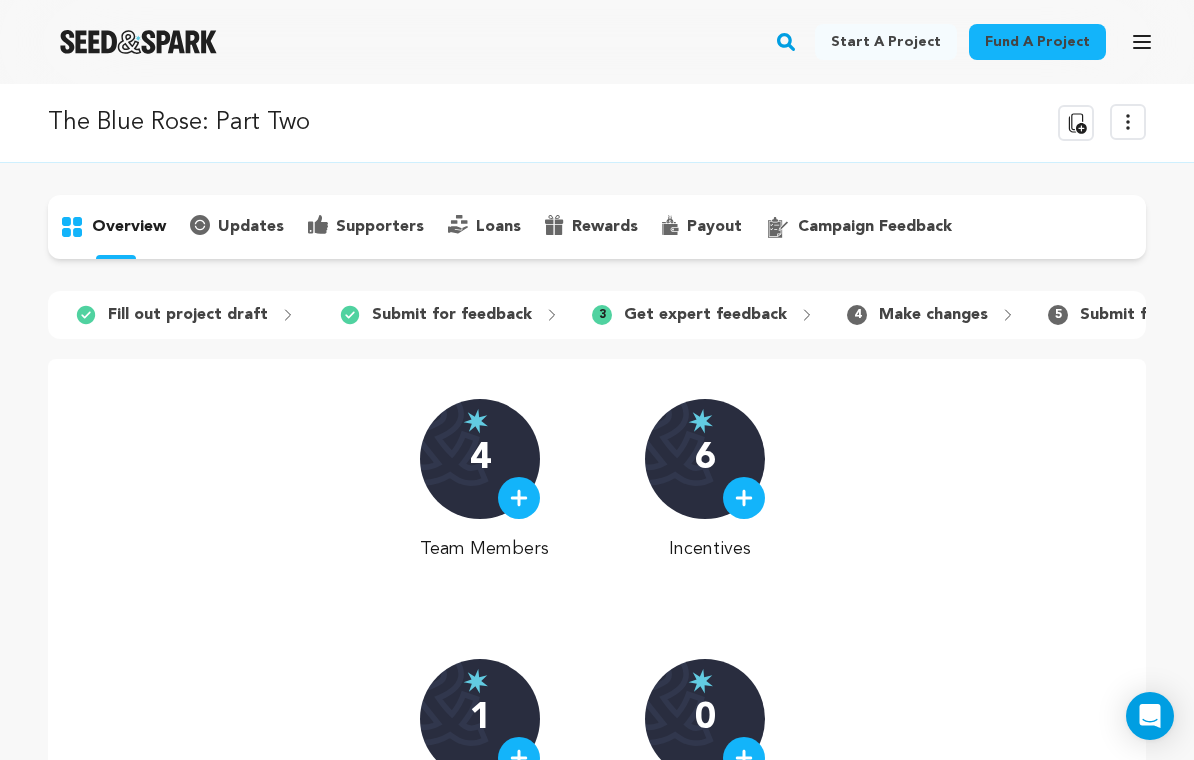 click on "4
Make changes" at bounding box center (931, 315) 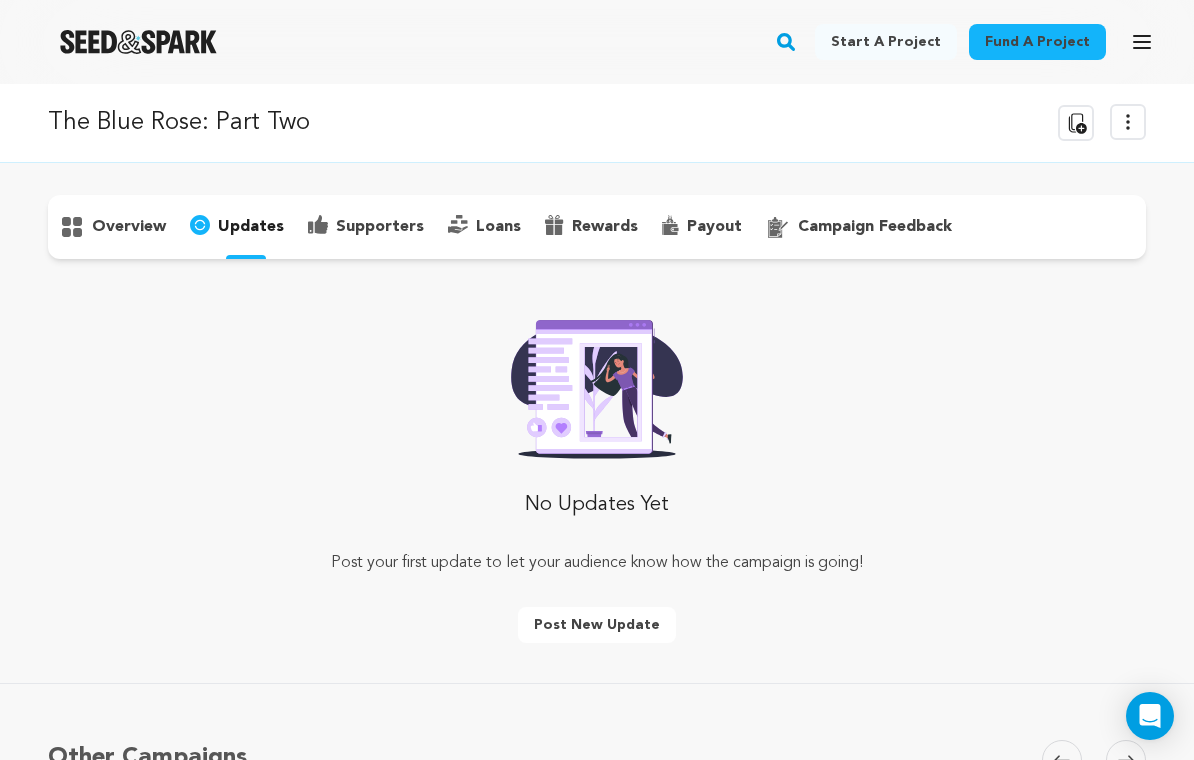 click on "supporters" at bounding box center (380, 227) 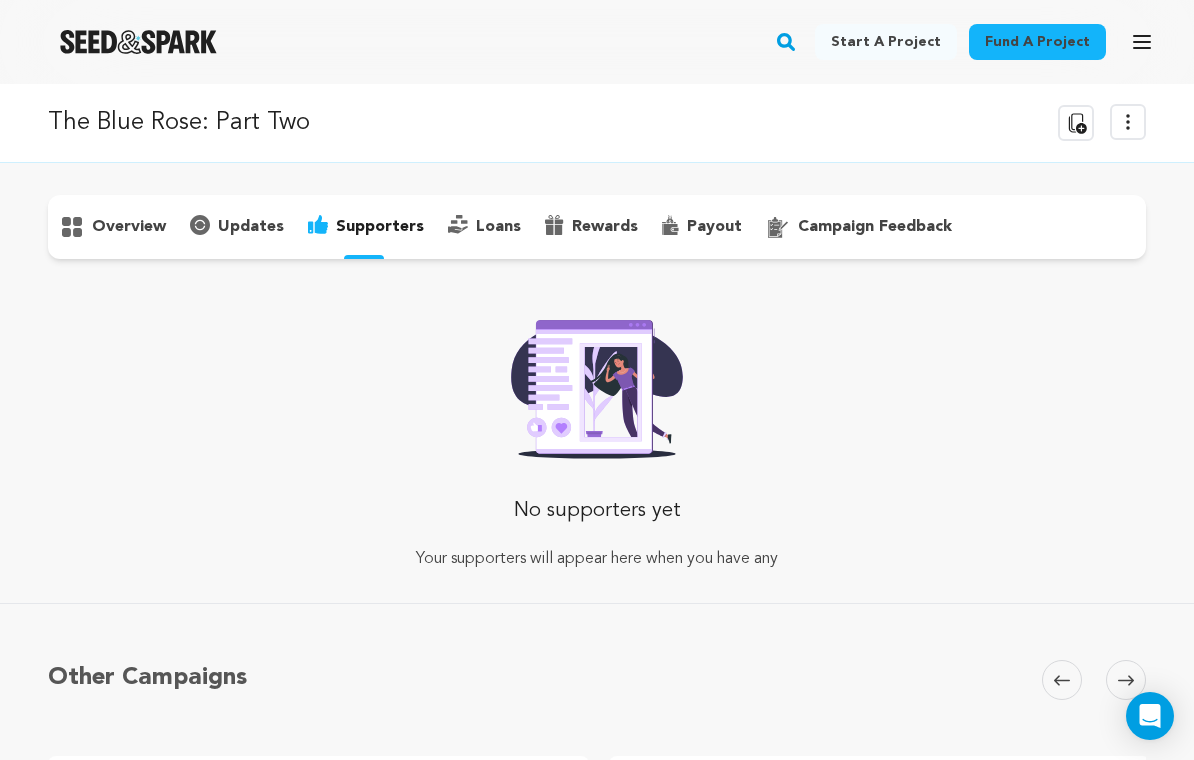 click on "rewards" at bounding box center [591, 227] 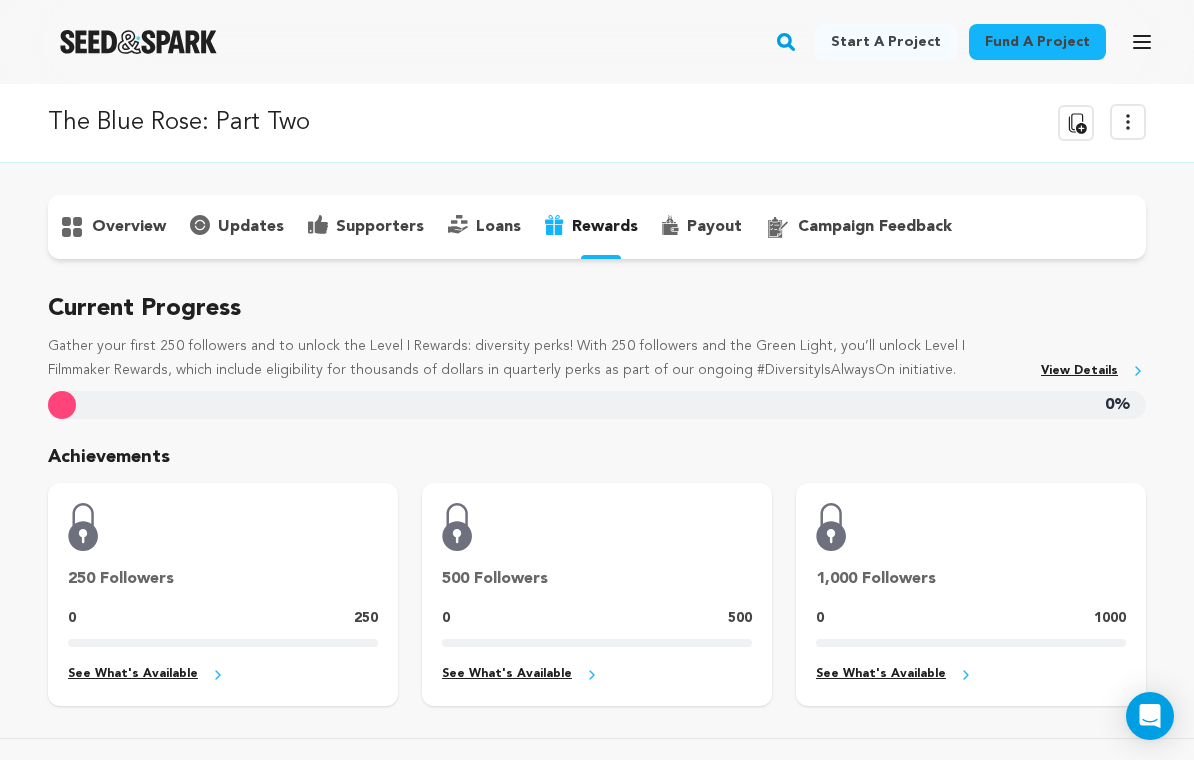 click on "overview" at bounding box center (597, 227) 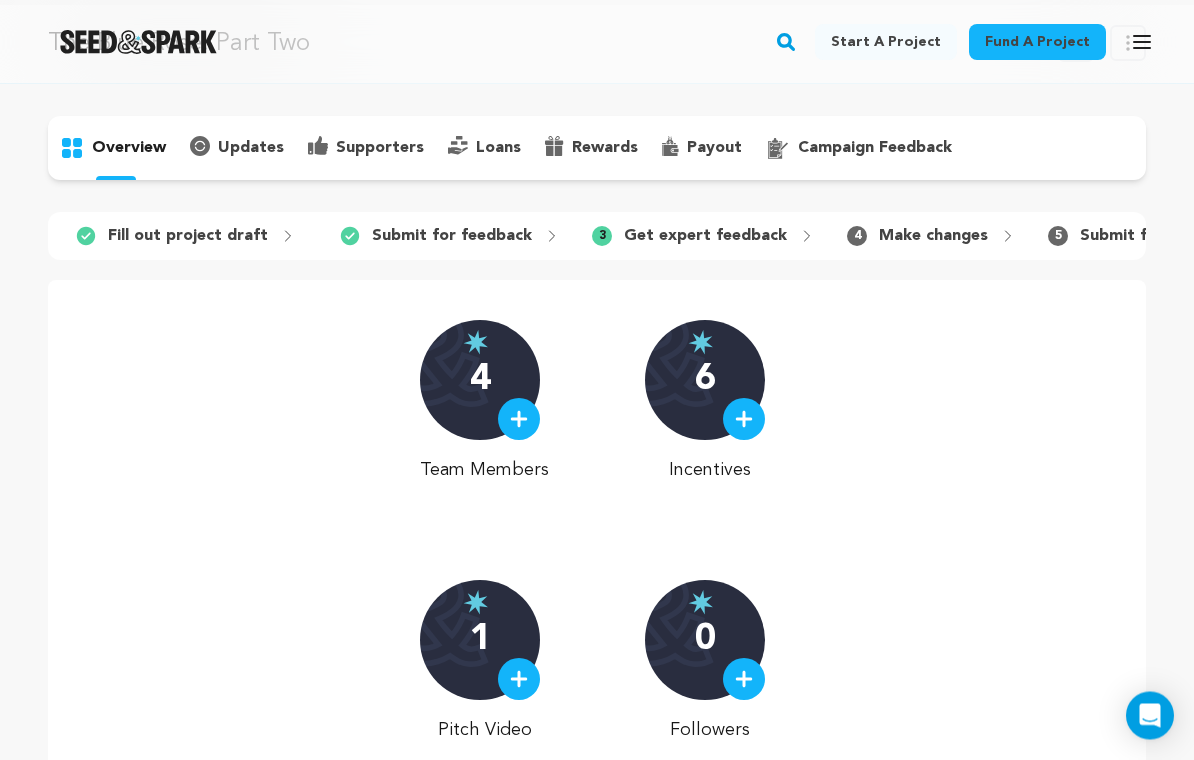 scroll, scrollTop: 0, scrollLeft: 0, axis: both 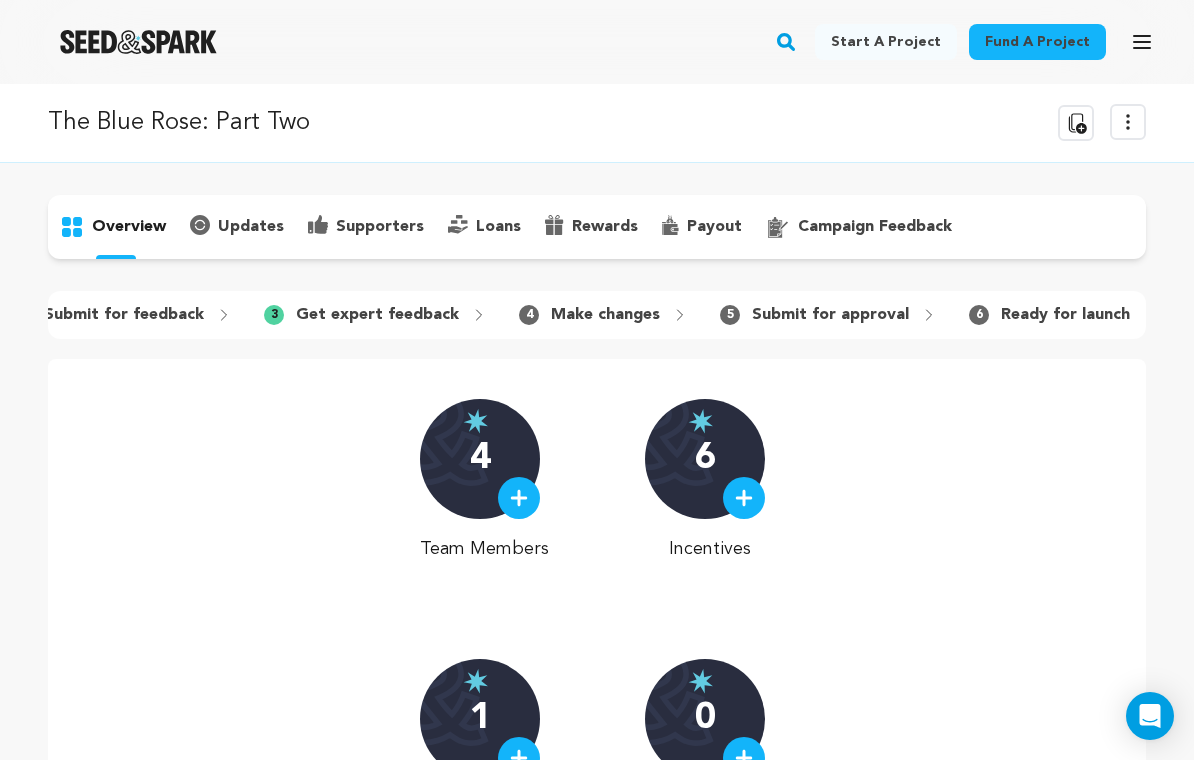 click on "View more option" at bounding box center [1128, 122] 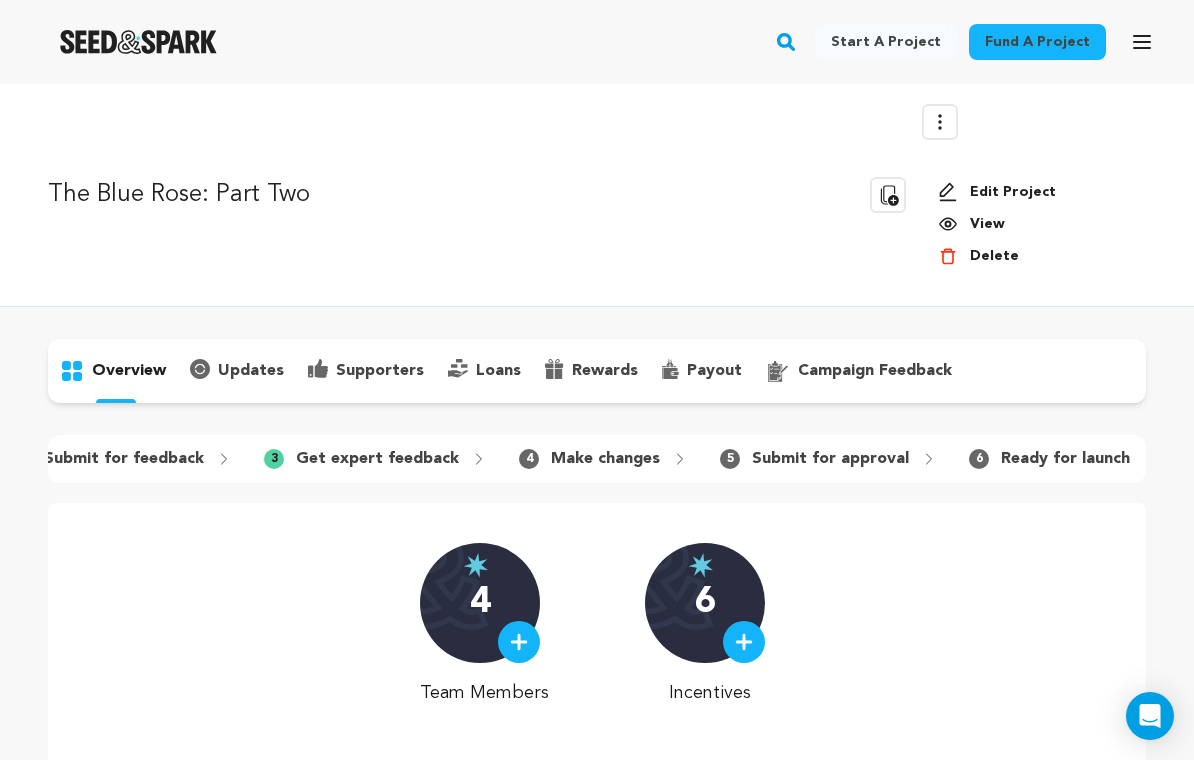 click on "Edit Project" at bounding box center [1034, 192] 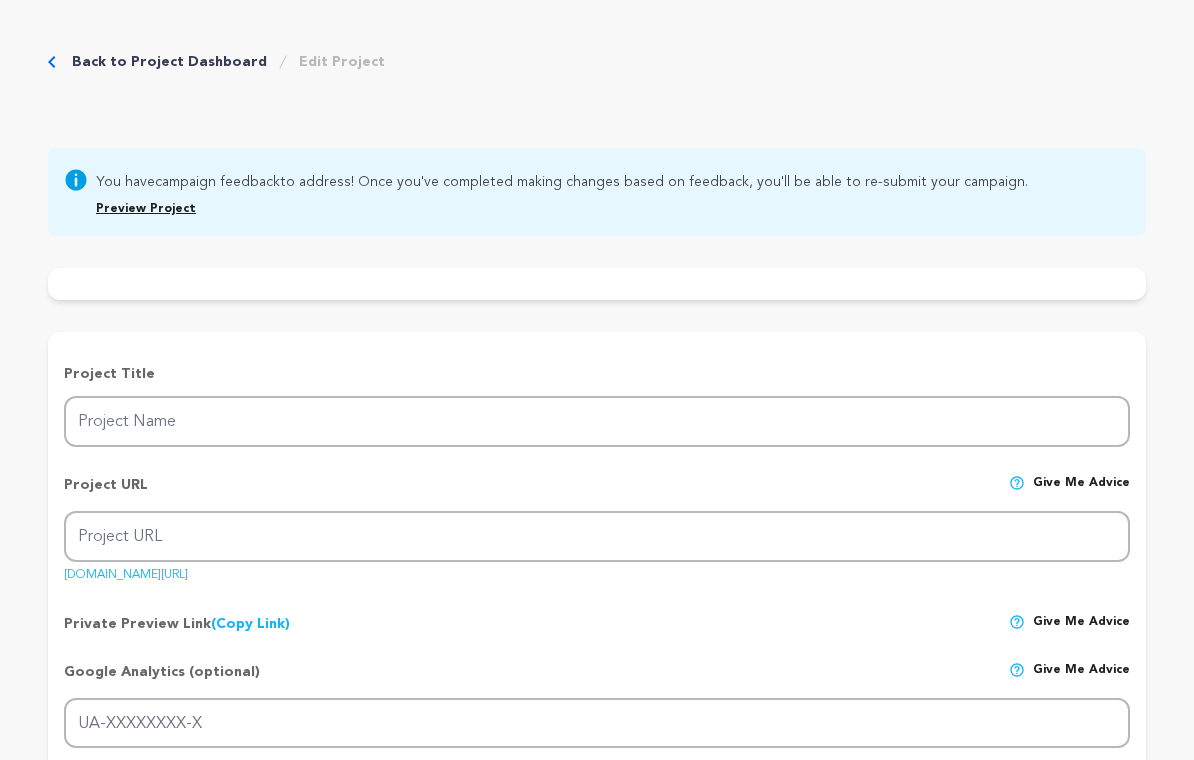 scroll, scrollTop: 0, scrollLeft: 0, axis: both 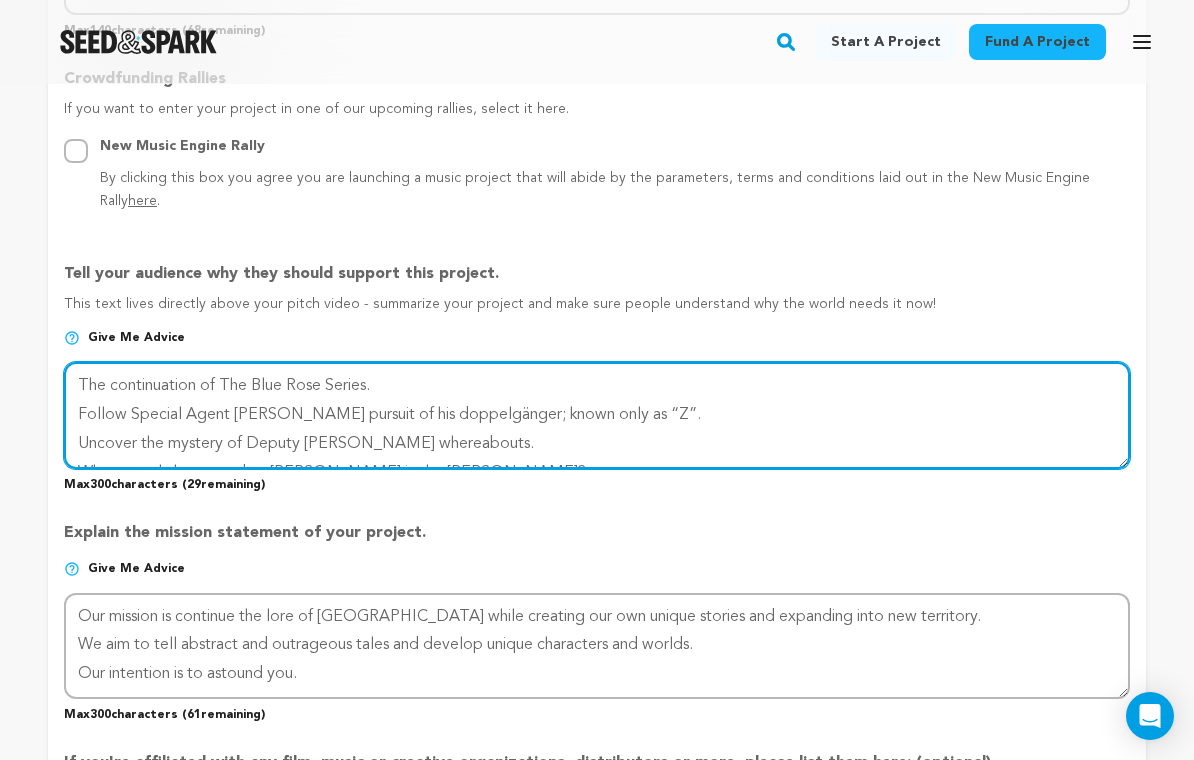 click at bounding box center (597, 415) 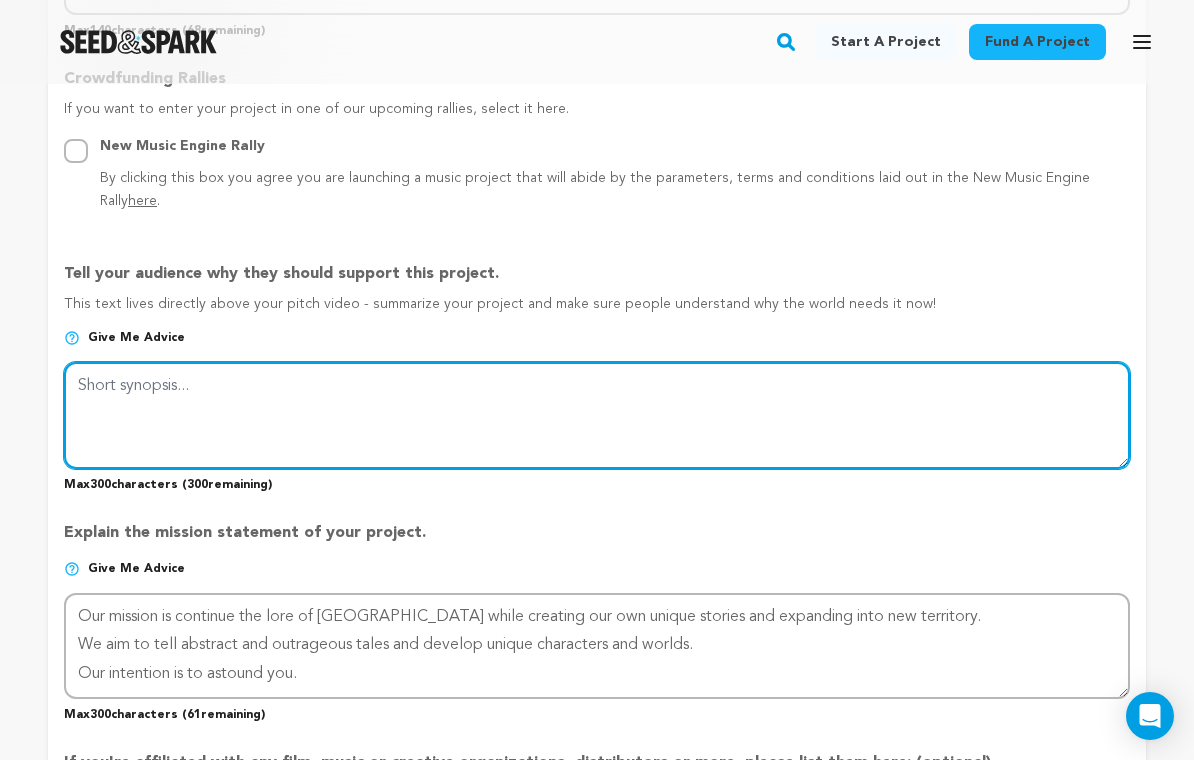 click at bounding box center [597, 415] 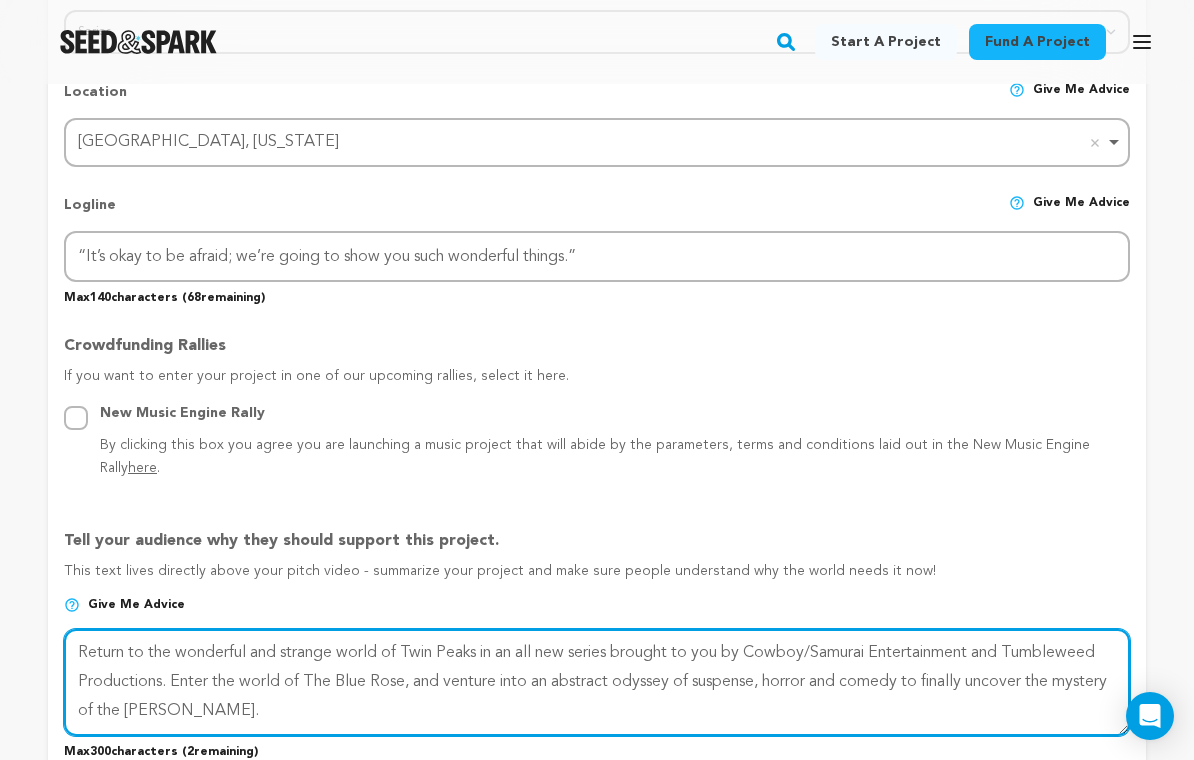 scroll, scrollTop: 909, scrollLeft: 0, axis: vertical 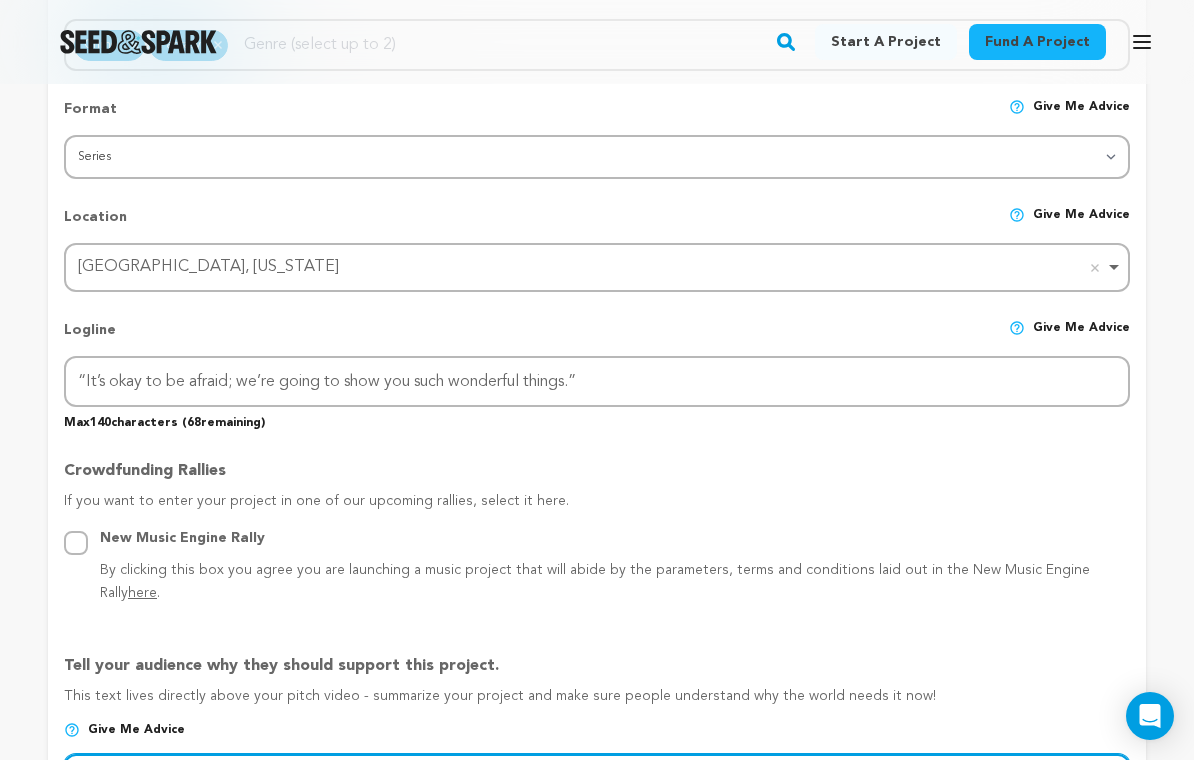 type on "Return to the wonderful and strange world of Twin Peaks in an all new series brought to you by Cowboy/Samurai Entertainment and Tumbleweed Productions. Enter the world of The Blue Rose, and venture into an abstract odyssey of suspense, horror and comedy to finally uncover the mystery of the [PERSON_NAME]." 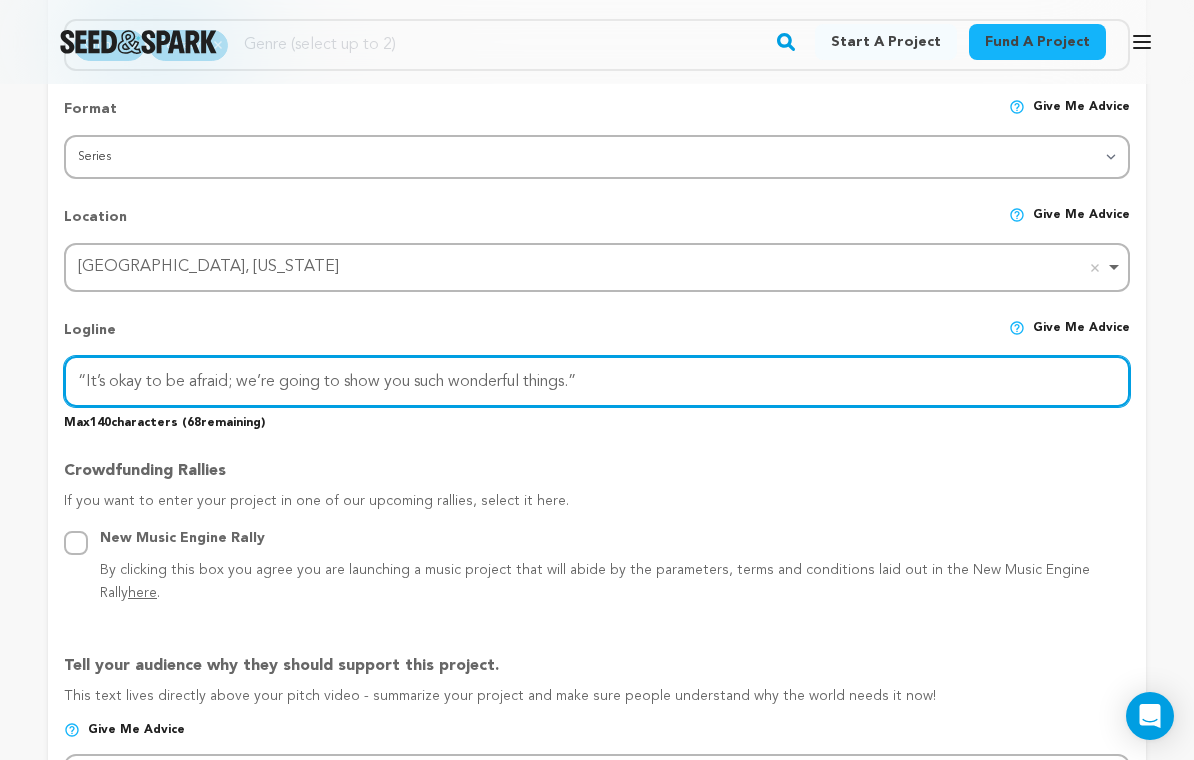 click on "“It’s okay to be afraid; we’re going to show you such wonderful things.”" at bounding box center [597, 381] 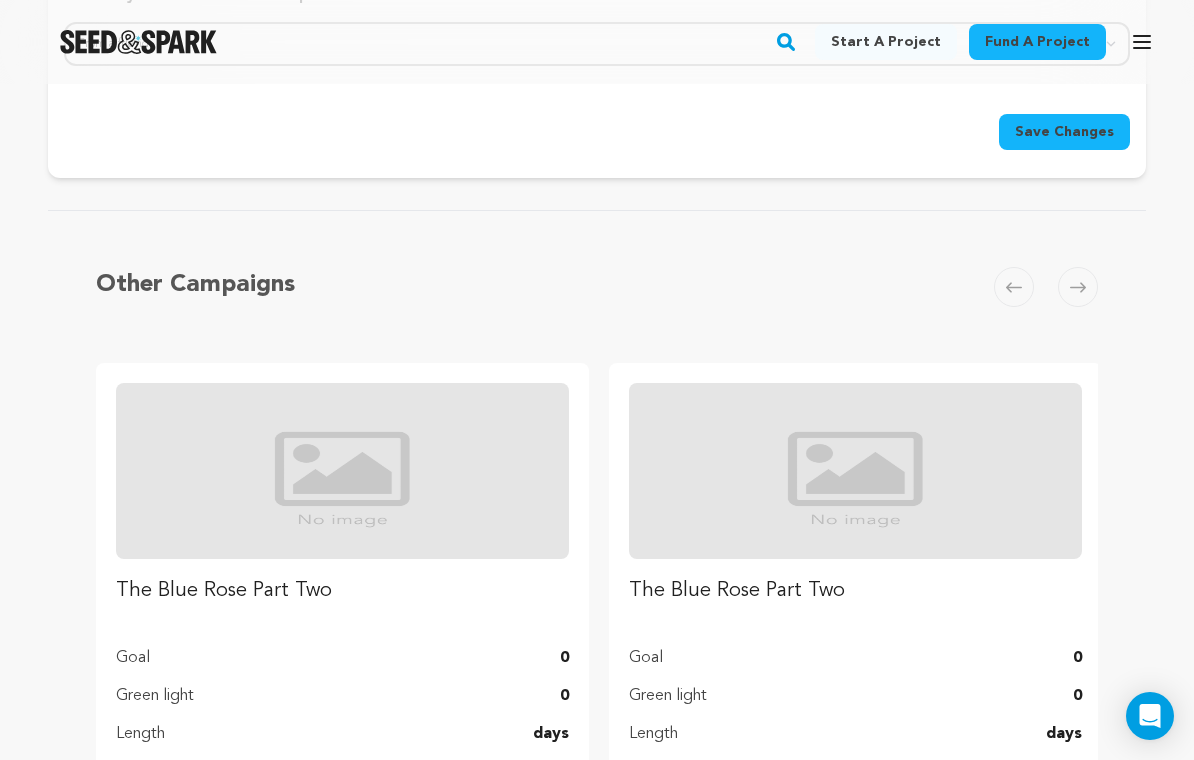scroll, scrollTop: 2446, scrollLeft: 0, axis: vertical 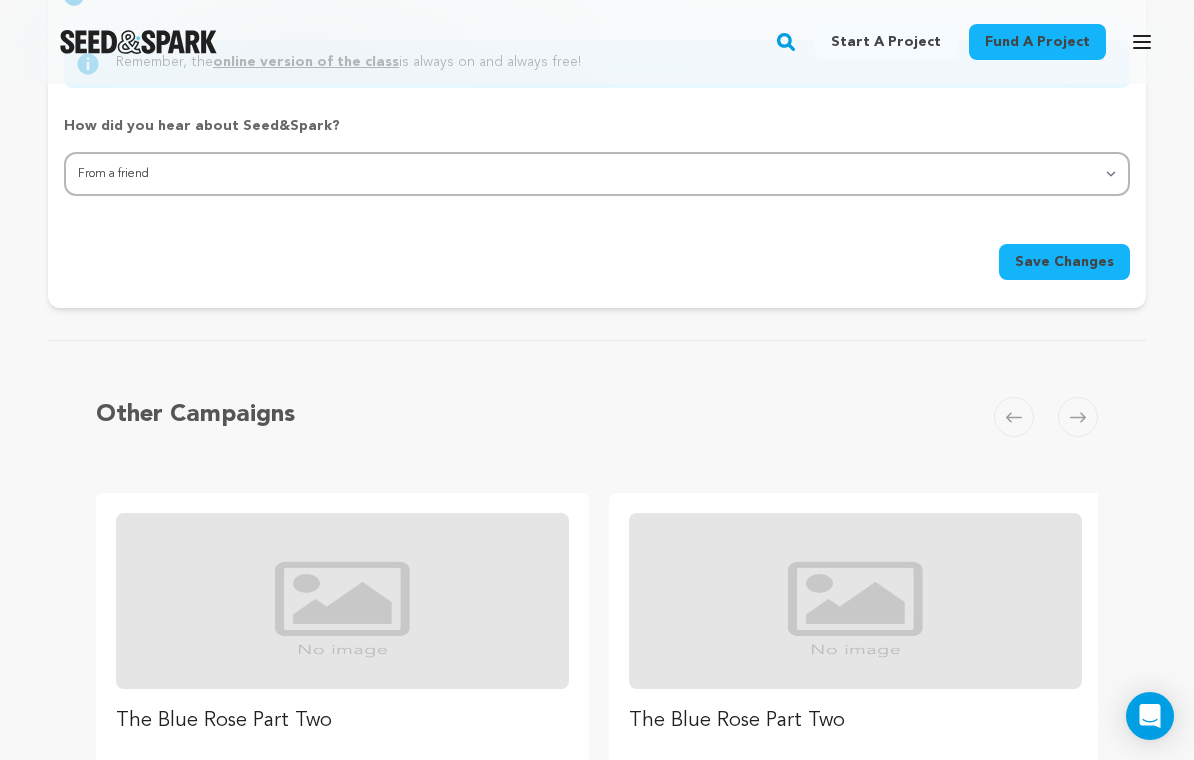 click on "Save Changes" at bounding box center (1064, 262) 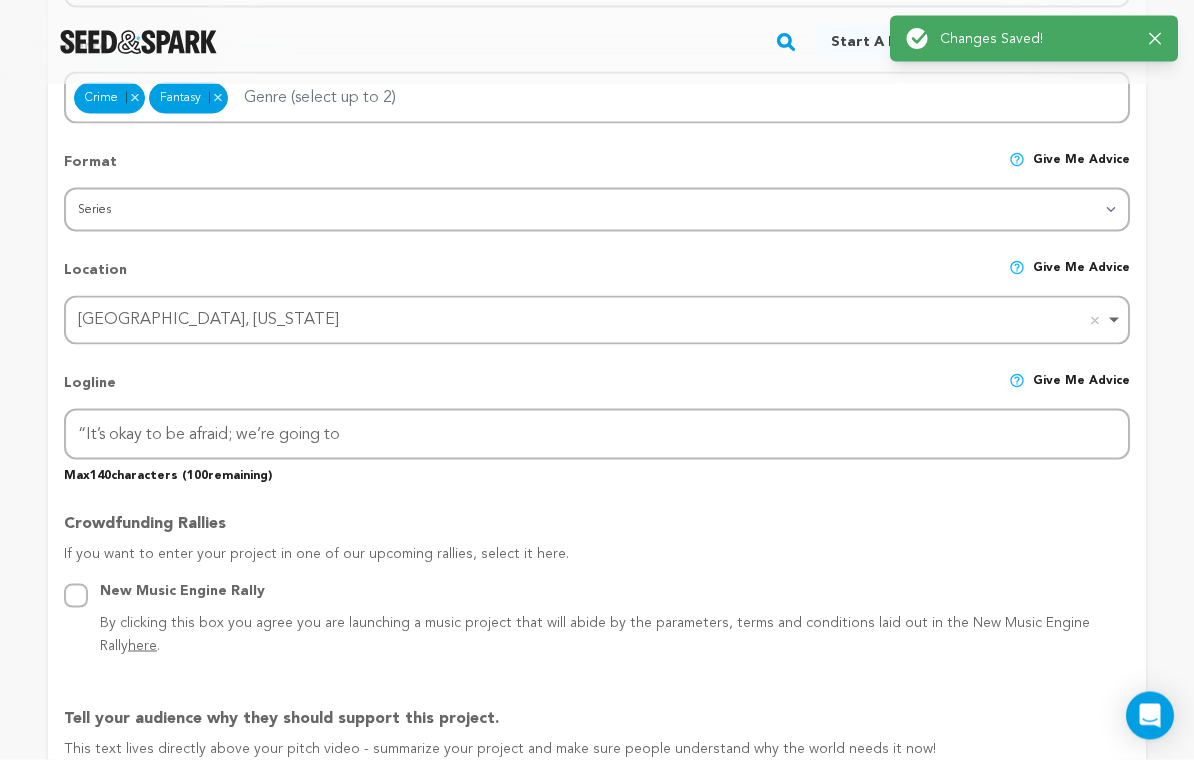 scroll, scrollTop: 858, scrollLeft: 0, axis: vertical 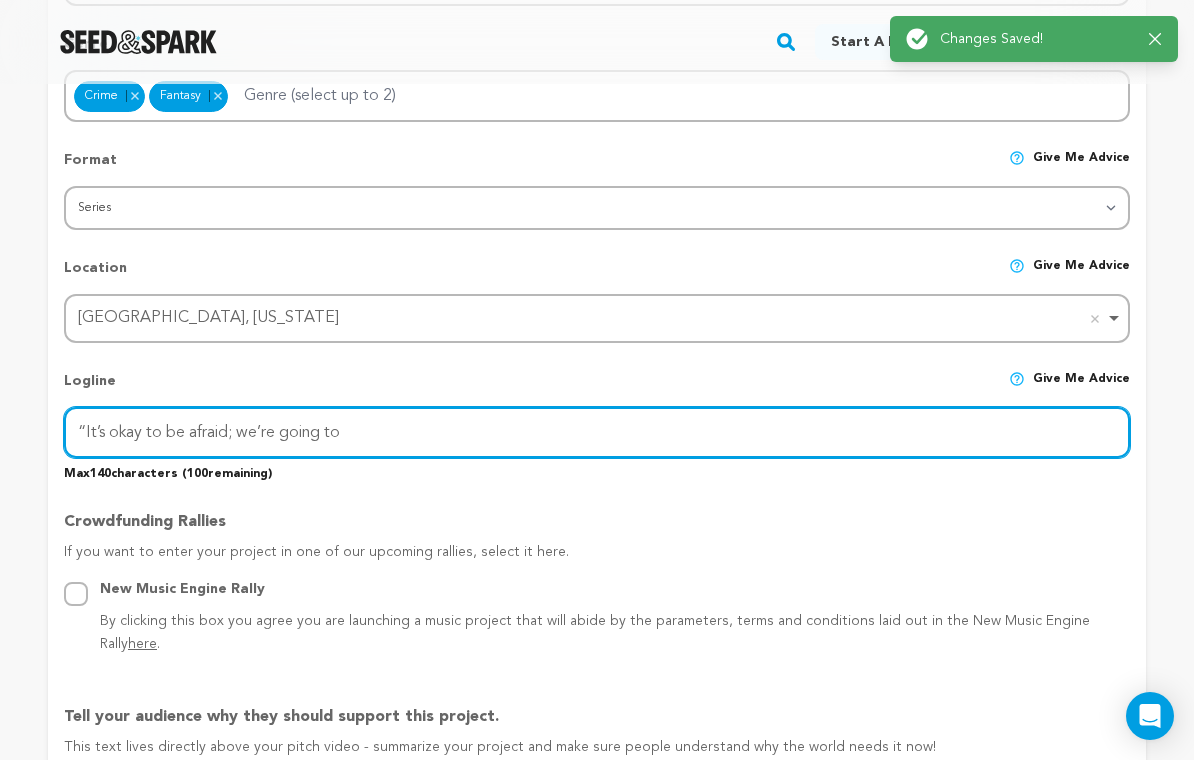 click on "“It’s okay to be afraid; we’re going to" at bounding box center (597, 432) 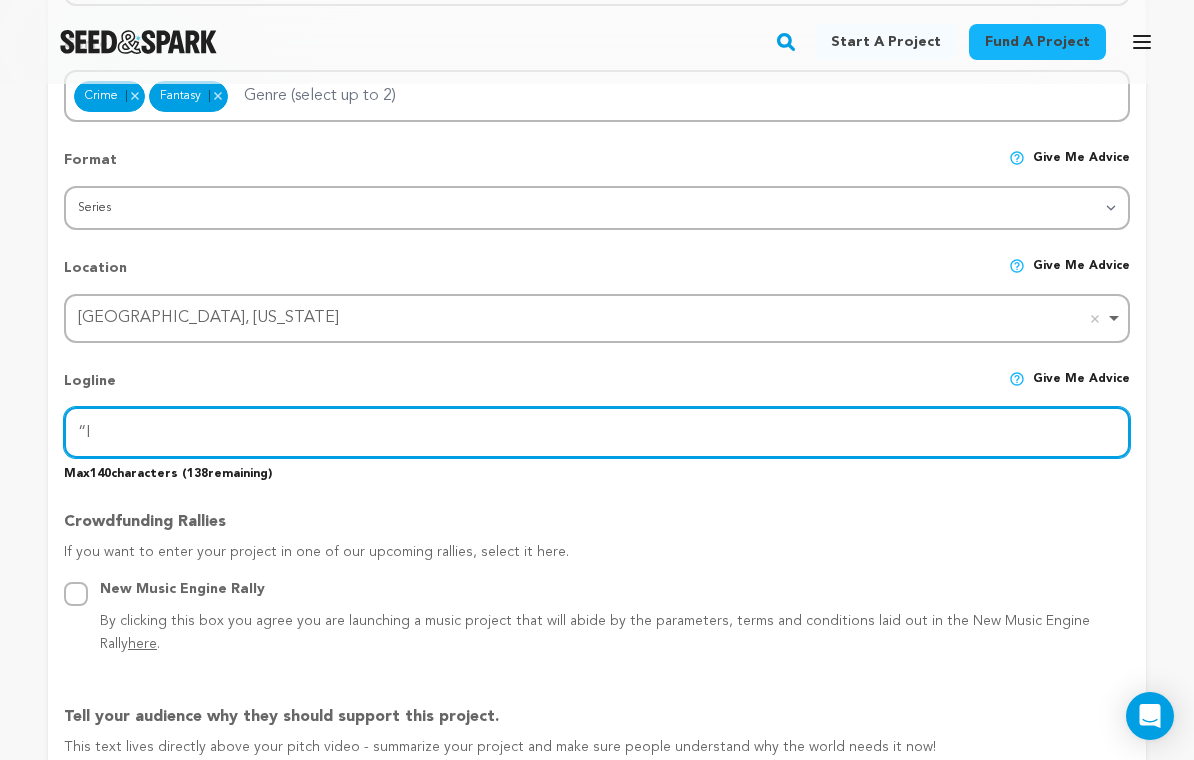 type on "“" 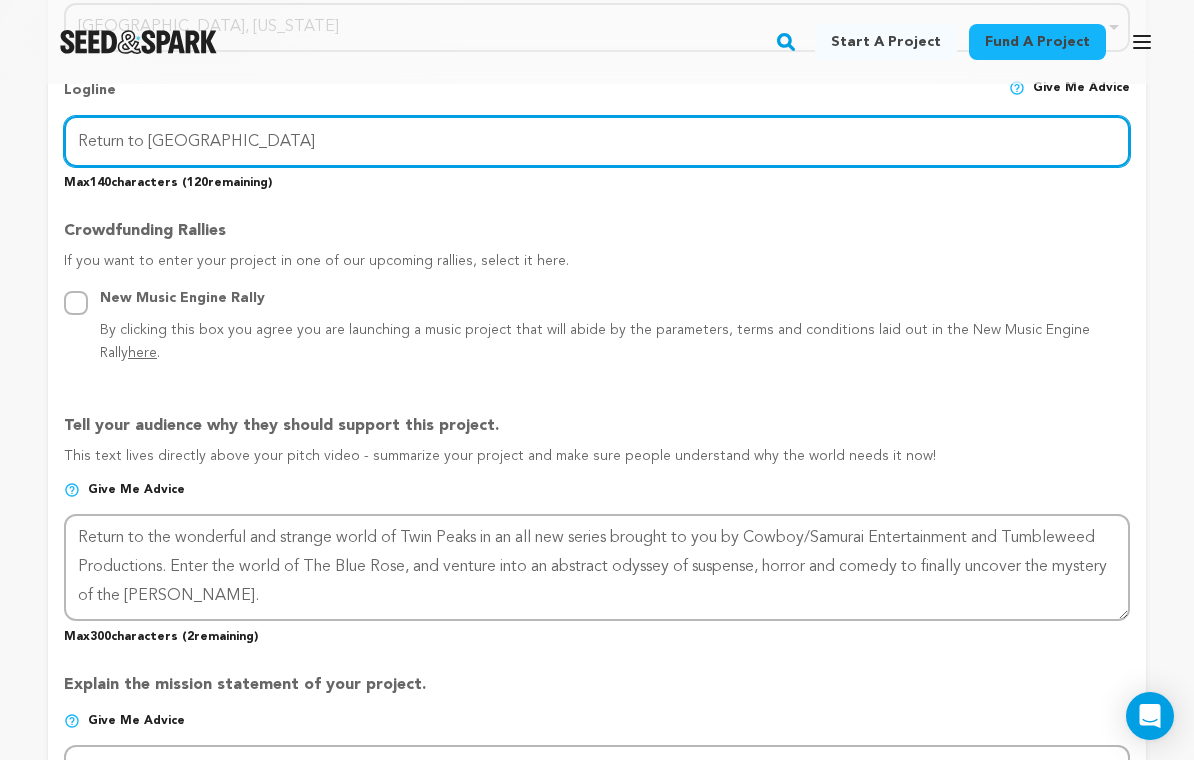 scroll, scrollTop: 1124, scrollLeft: 0, axis: vertical 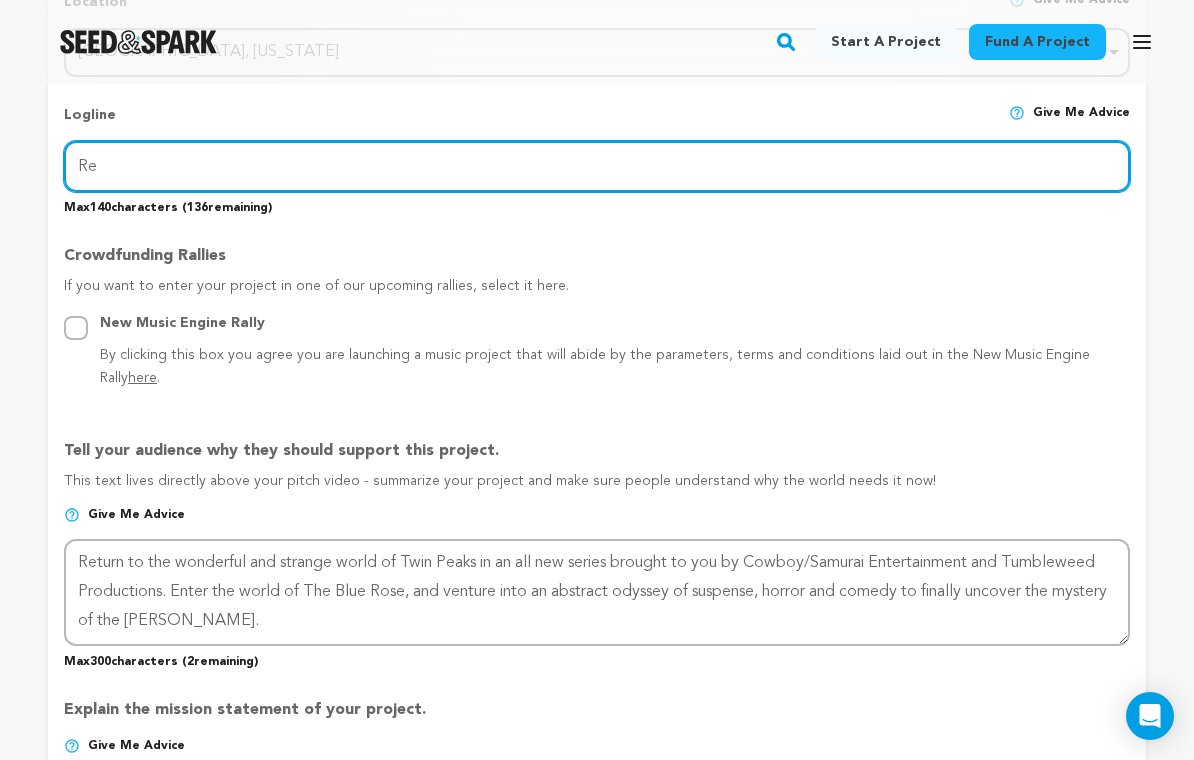 type on "R" 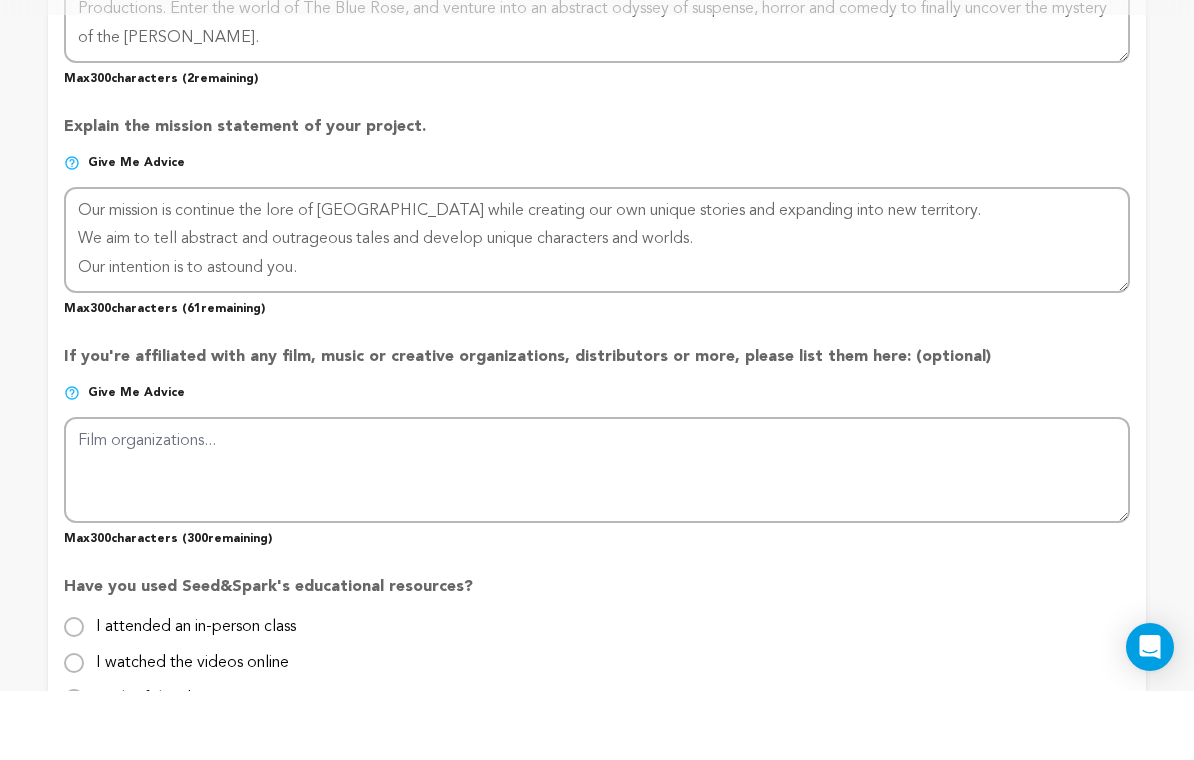 scroll, scrollTop: 1640, scrollLeft: 0, axis: vertical 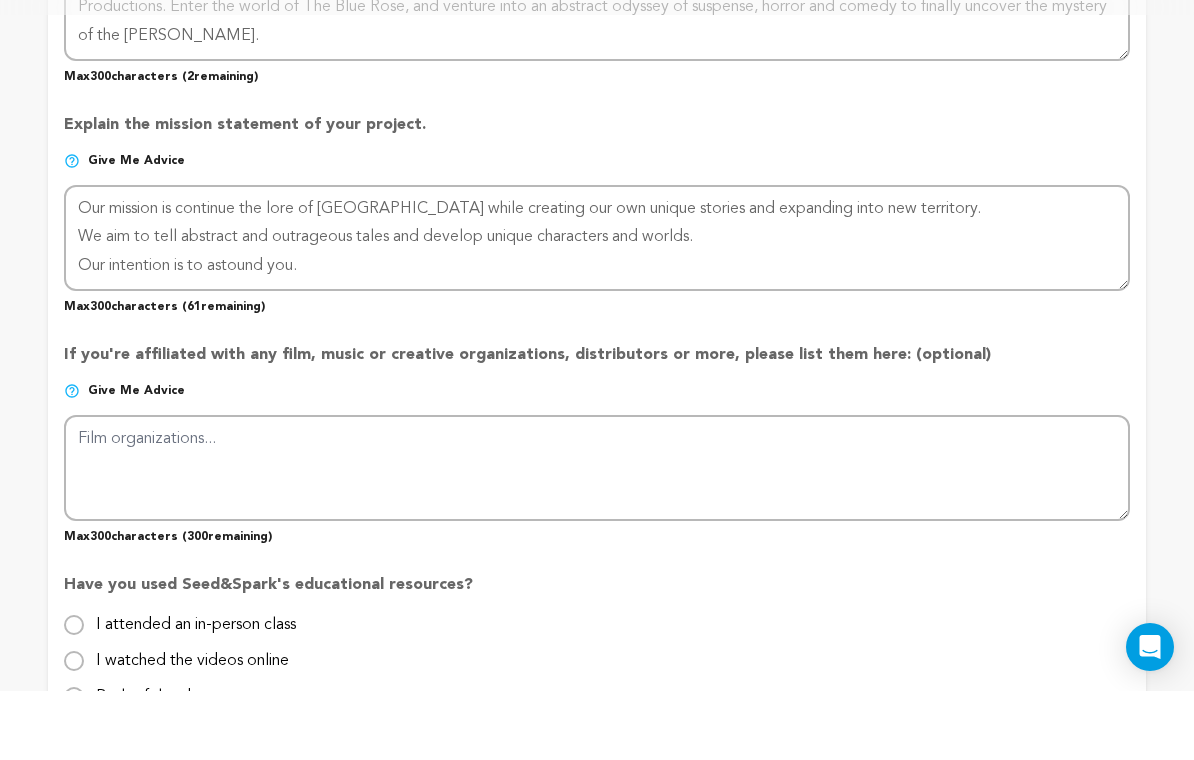 type on "Something Strange is Happening" 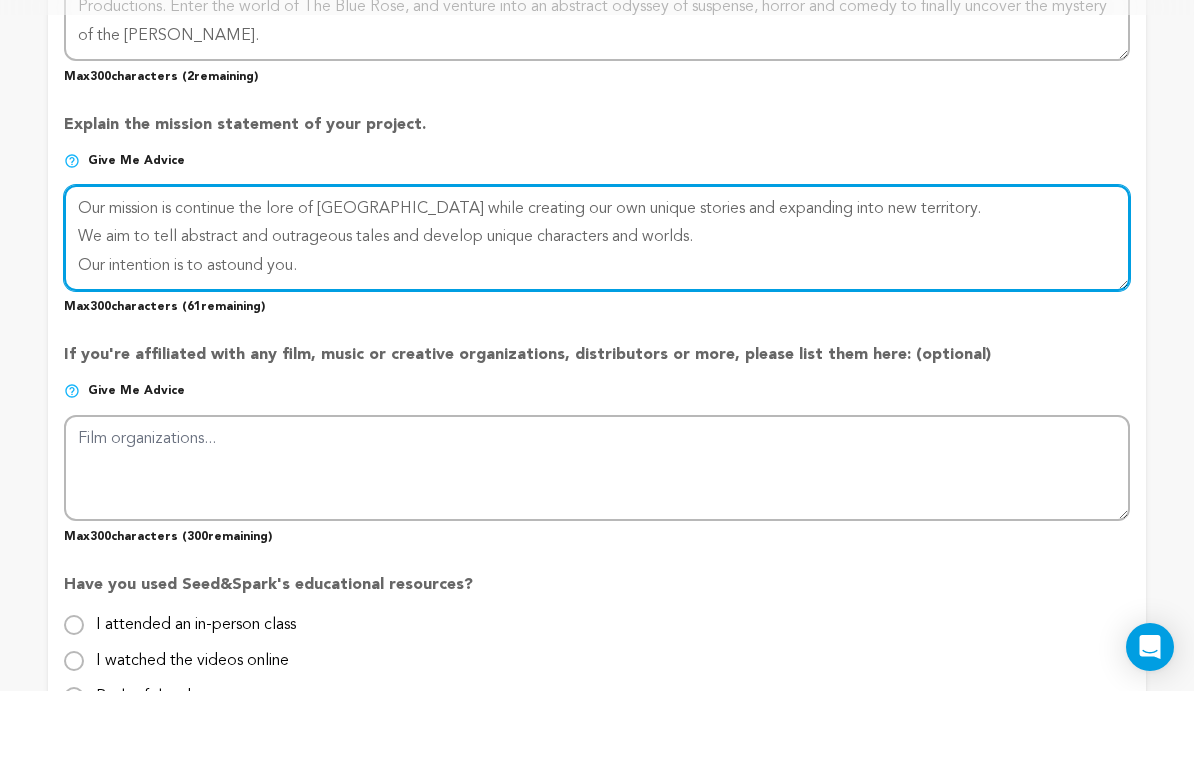 drag, startPoint x: 378, startPoint y: 245, endPoint x: 144, endPoint y: 141, distance: 256.0703 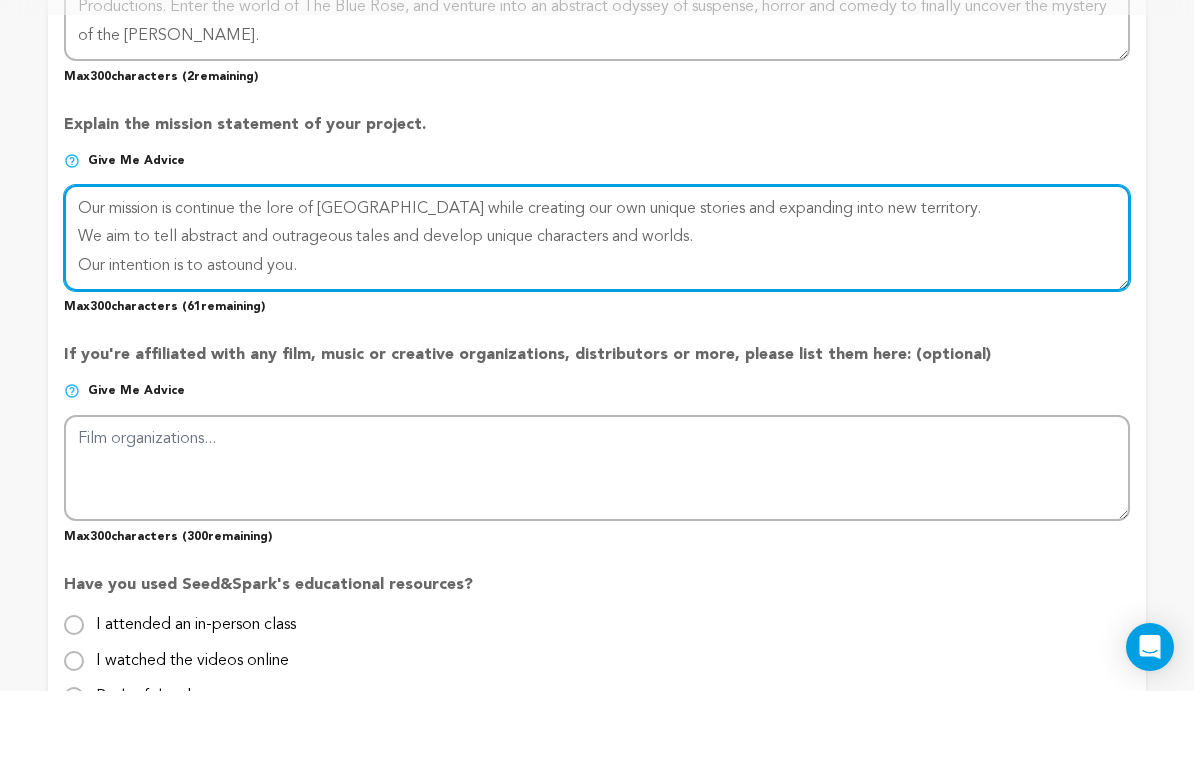 click on "Explain the mission statement of your project.
Give me advice
Max  300  characters
( 61  remaining)" at bounding box center (597, 275) 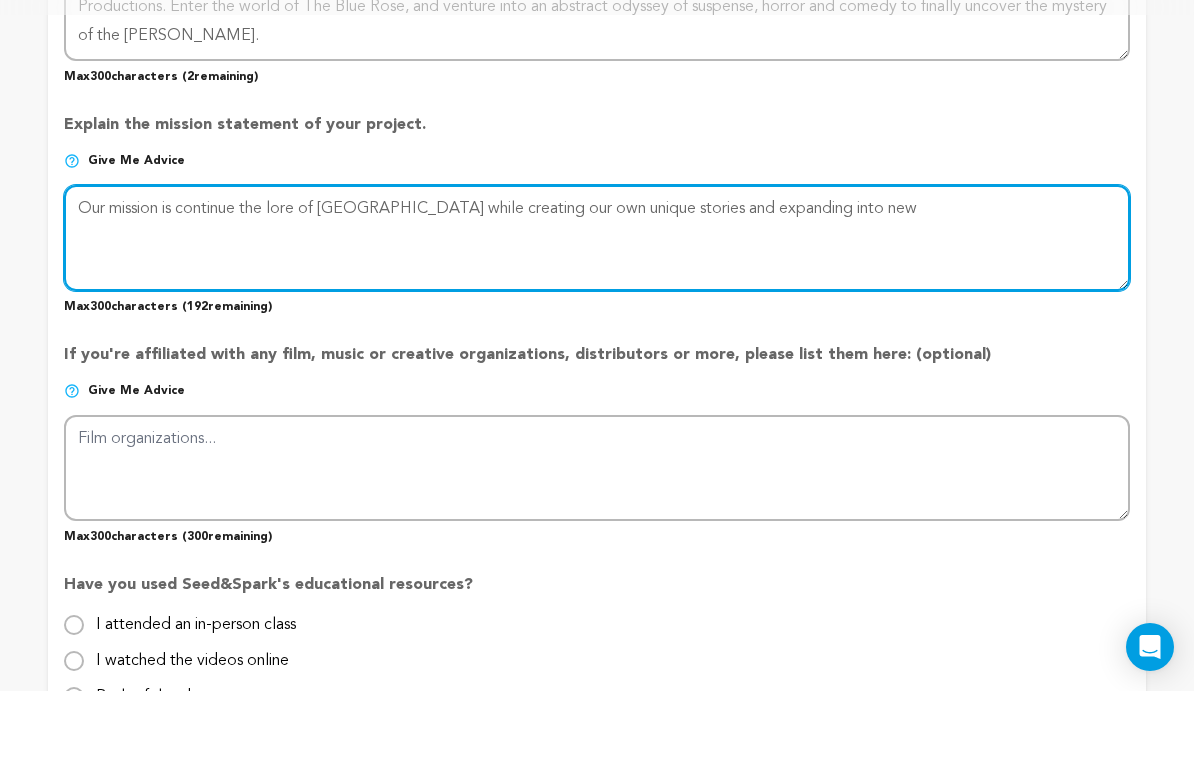 click at bounding box center [597, 307] 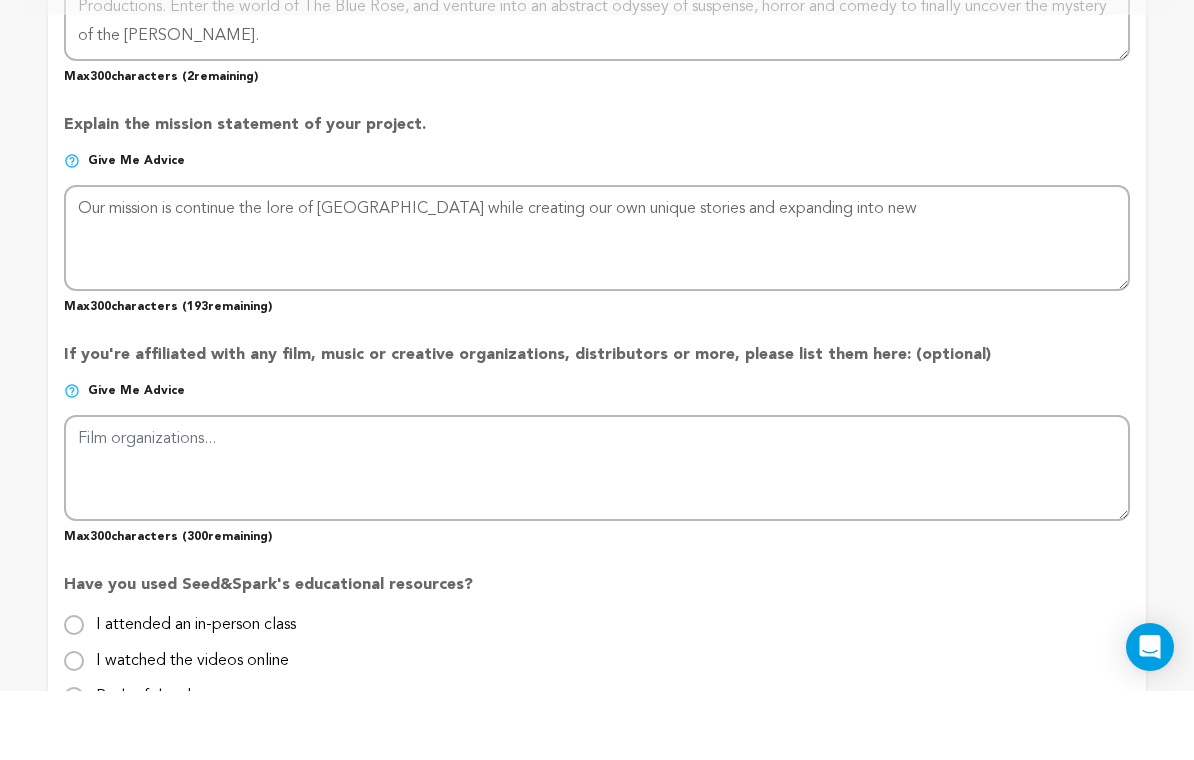 drag, startPoint x: 867, startPoint y: 179, endPoint x: 833, endPoint y: 142, distance: 50.24938 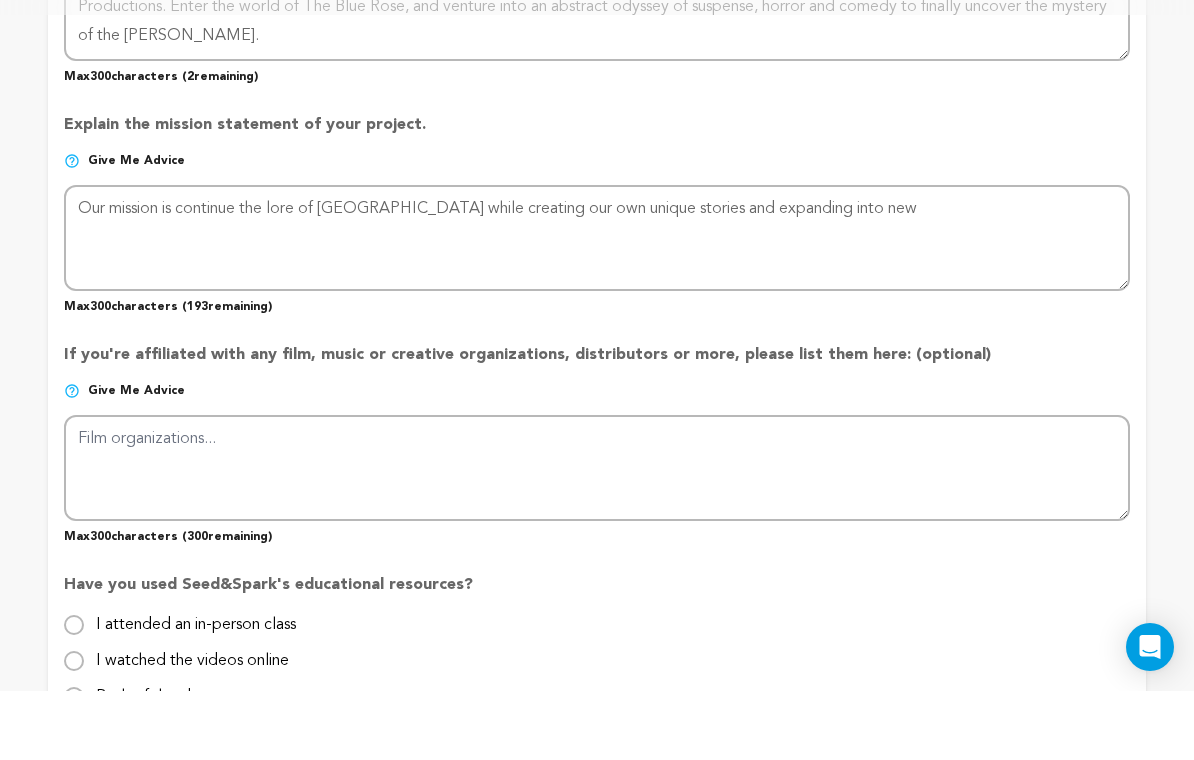 click on "Fund a project
Start a project
Search" at bounding box center [597, 488] 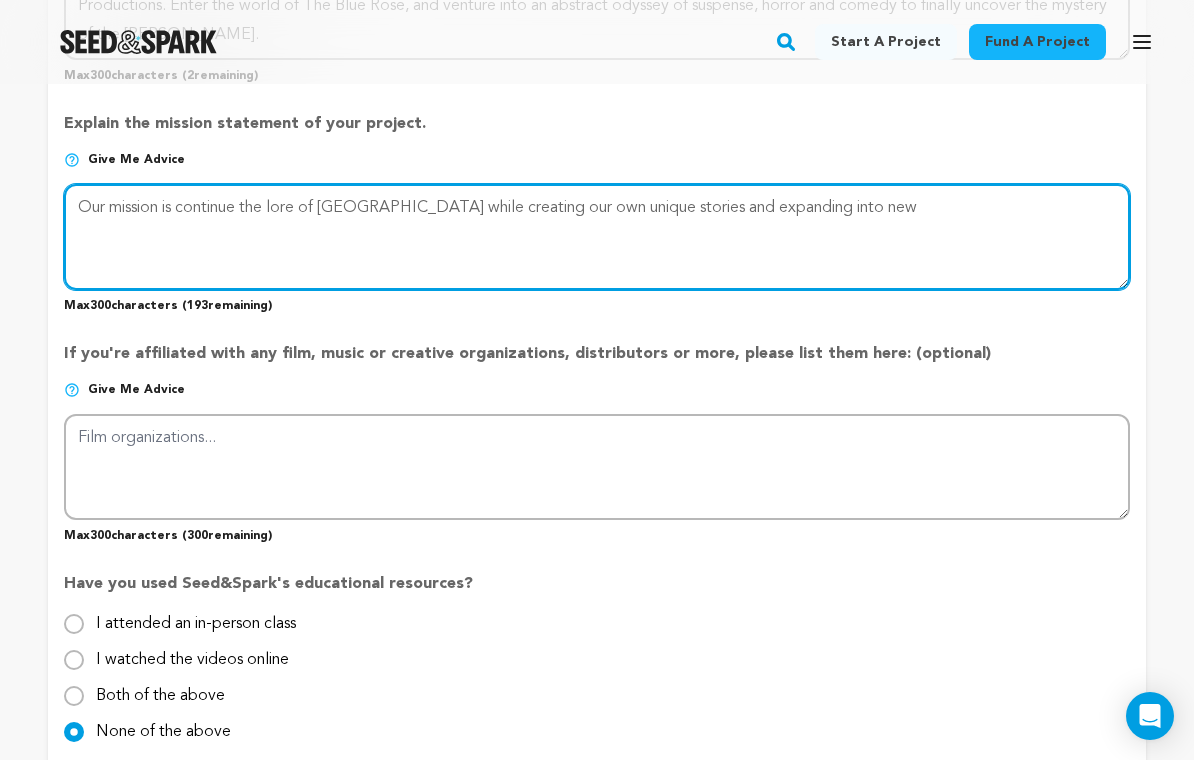 scroll, scrollTop: 1709, scrollLeft: 0, axis: vertical 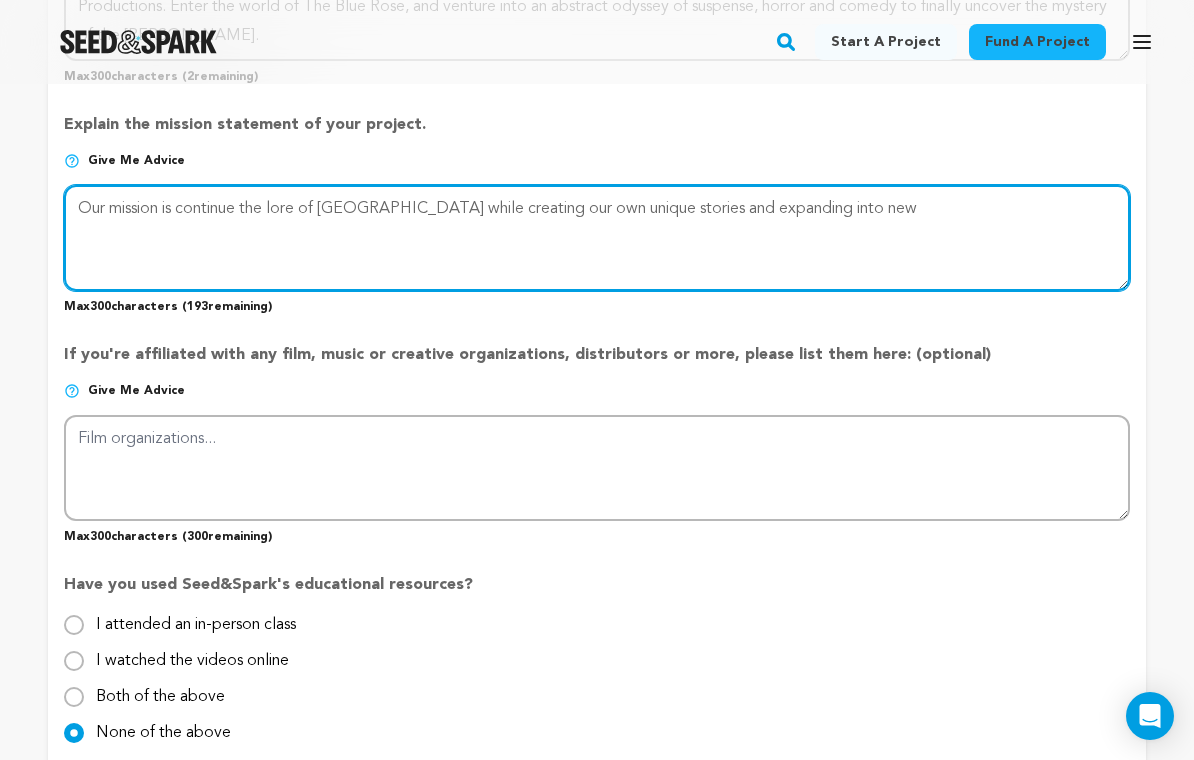 drag, startPoint x: 851, startPoint y: 183, endPoint x: 356, endPoint y: 199, distance: 495.2585 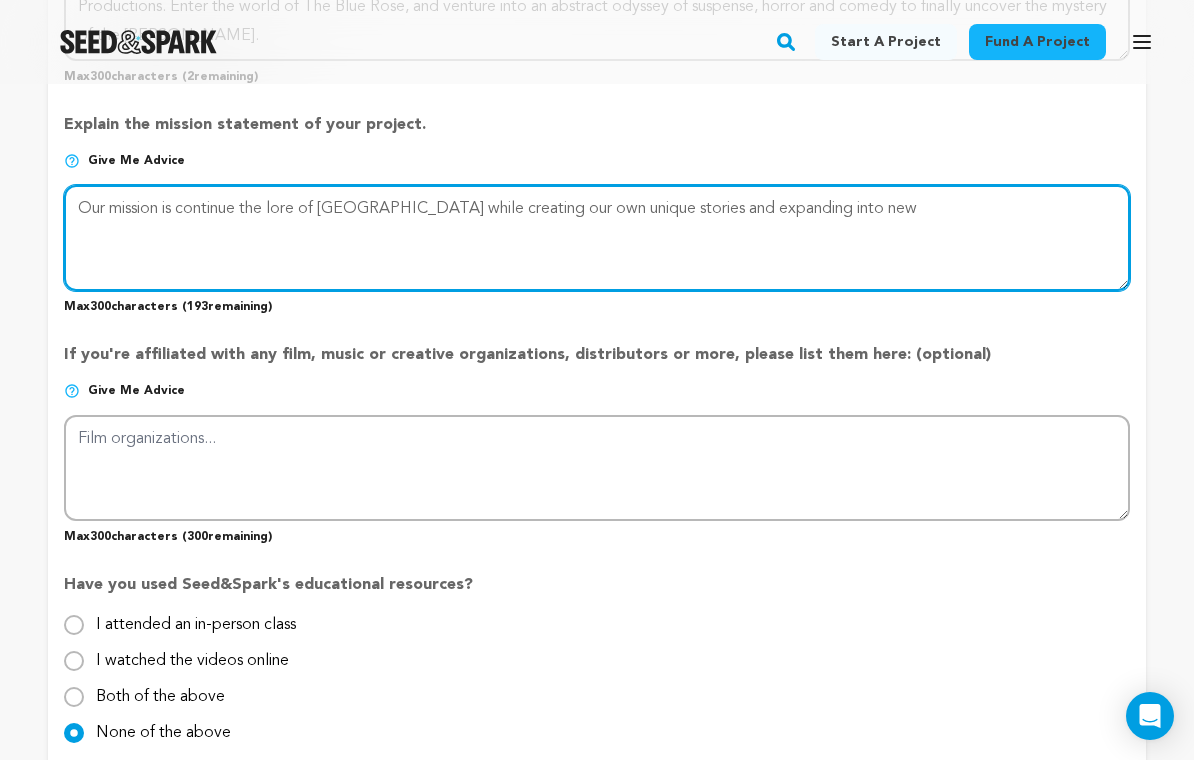 click at bounding box center (597, 238) 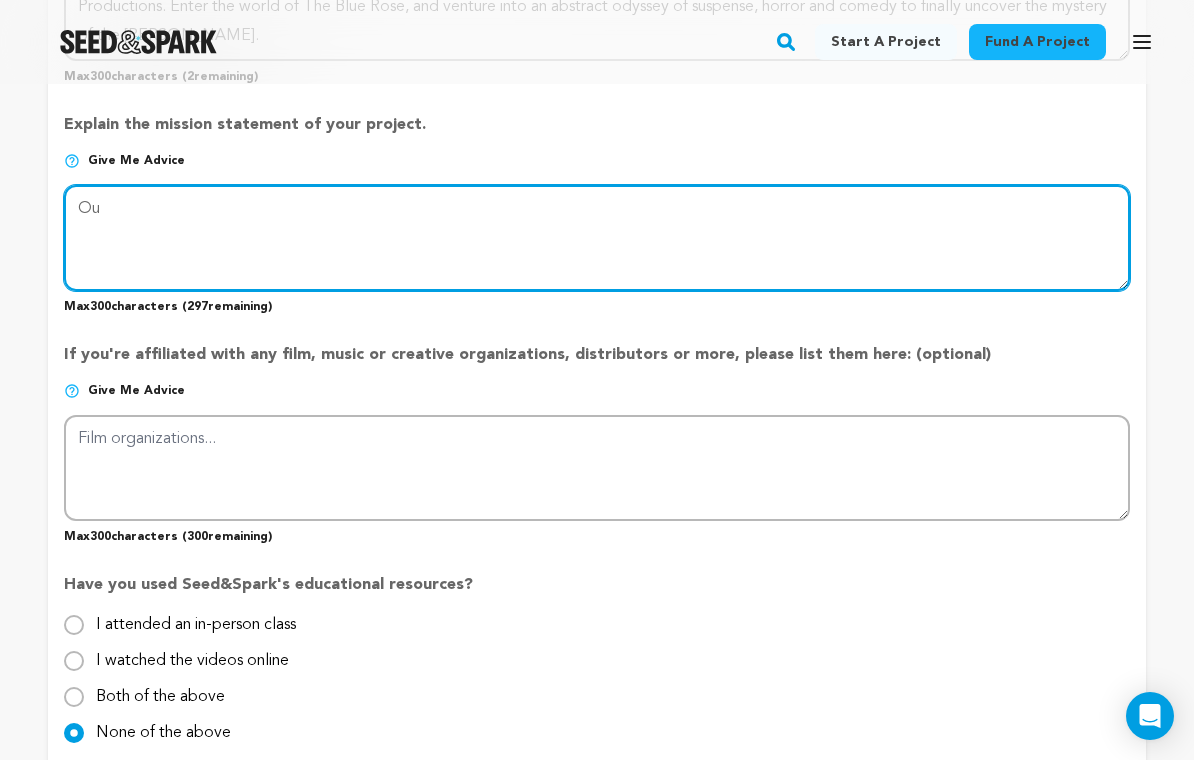 type on "O" 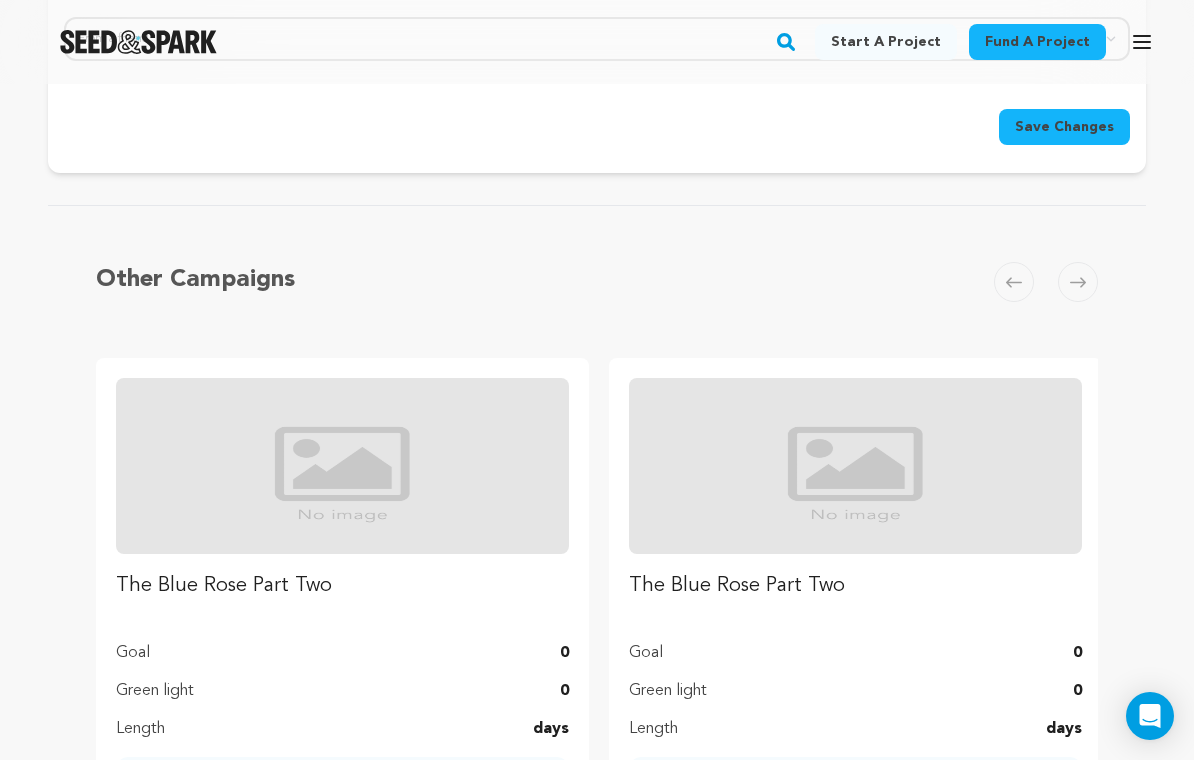 scroll, scrollTop: 2523, scrollLeft: 0, axis: vertical 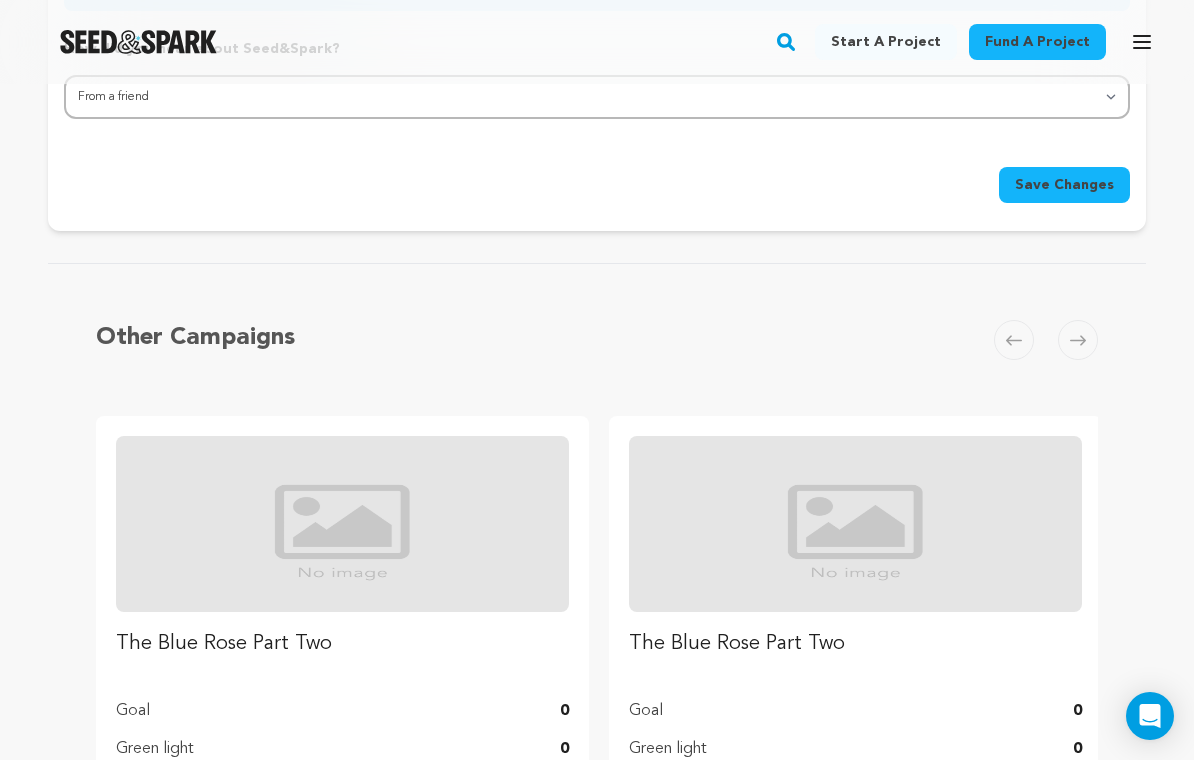 click on "Project Title
Project Name
The Blue Rose: Part Two
Project URL
Give me advice
Project URL
the-blue-rose-part-two-1
[DOMAIN_NAME][URL]
Private Preview Link
(Copy Link)
Copy private preview link
Give me advice" at bounding box center [597, -922] 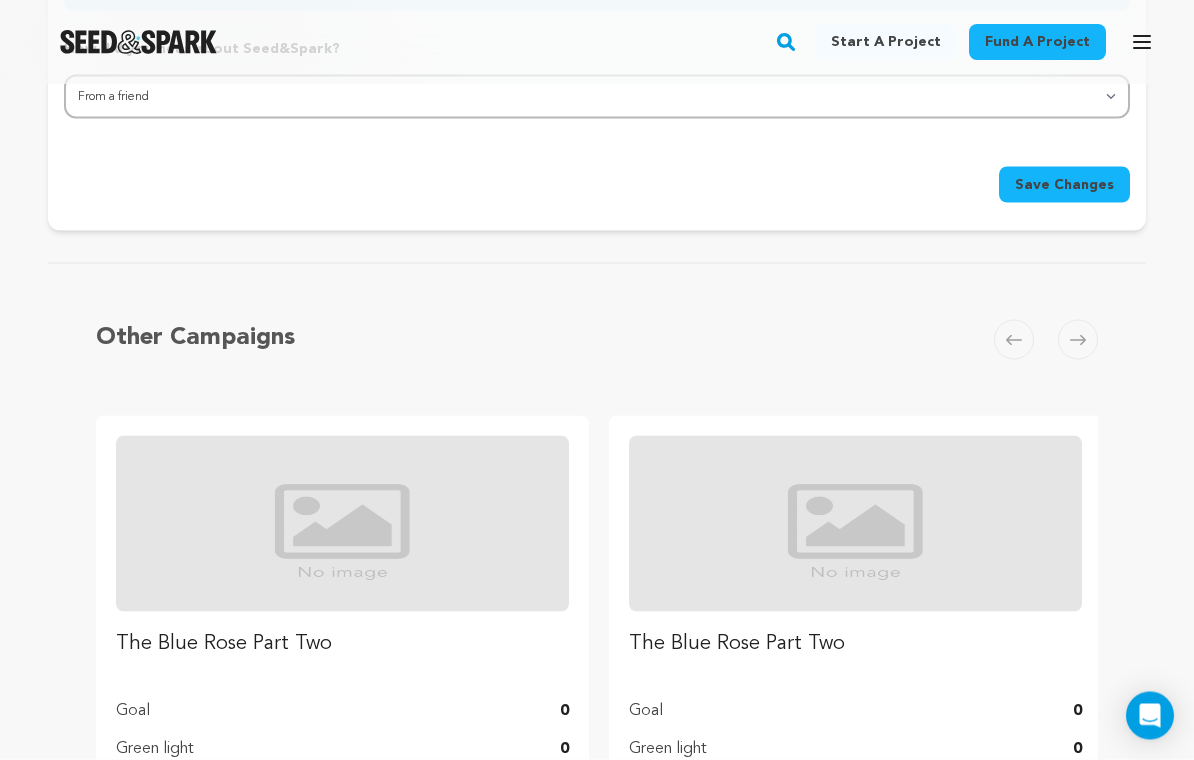 click on "Save Changes" at bounding box center [1064, 185] 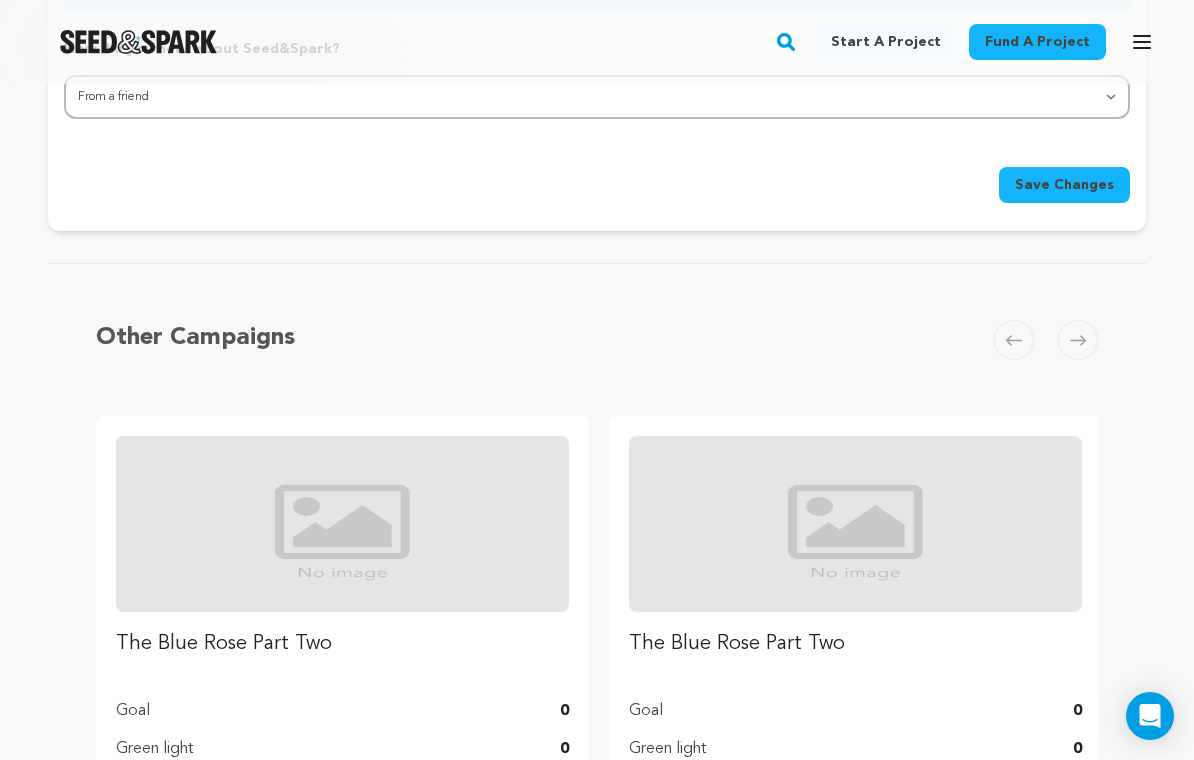 click on "Save Changes" at bounding box center [1064, 185] 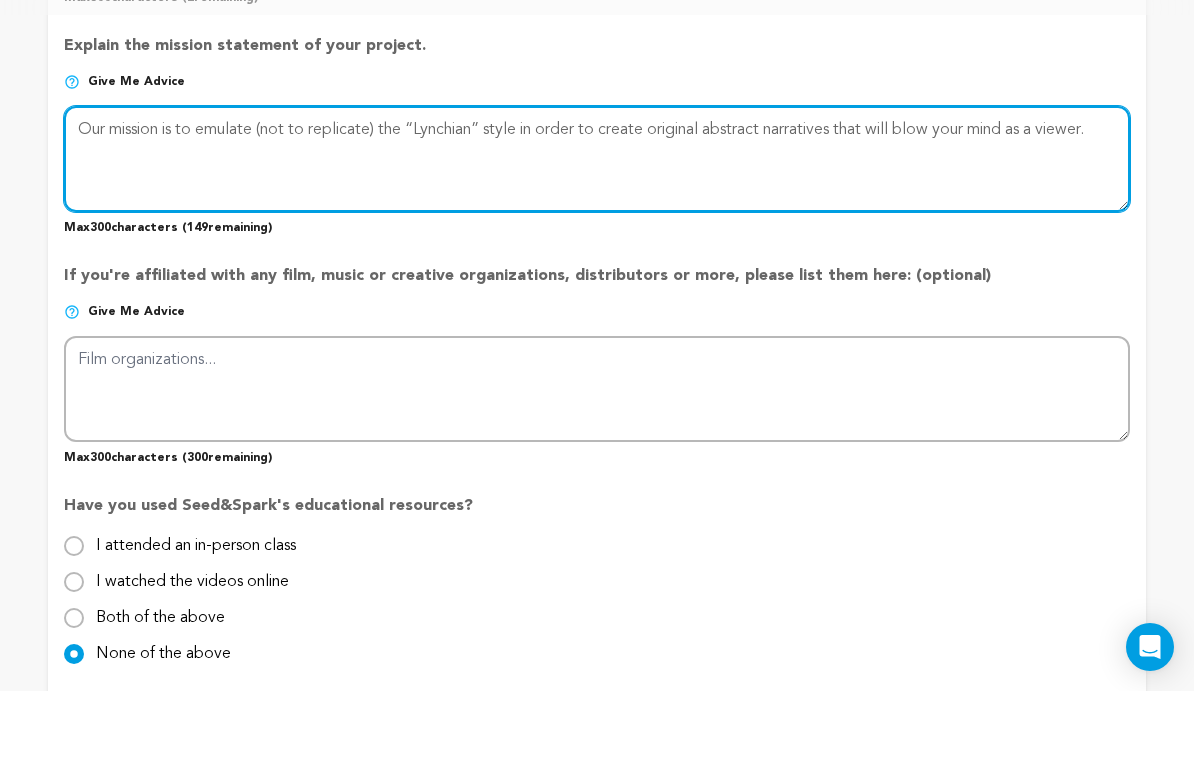 scroll, scrollTop: 2128, scrollLeft: 0, axis: vertical 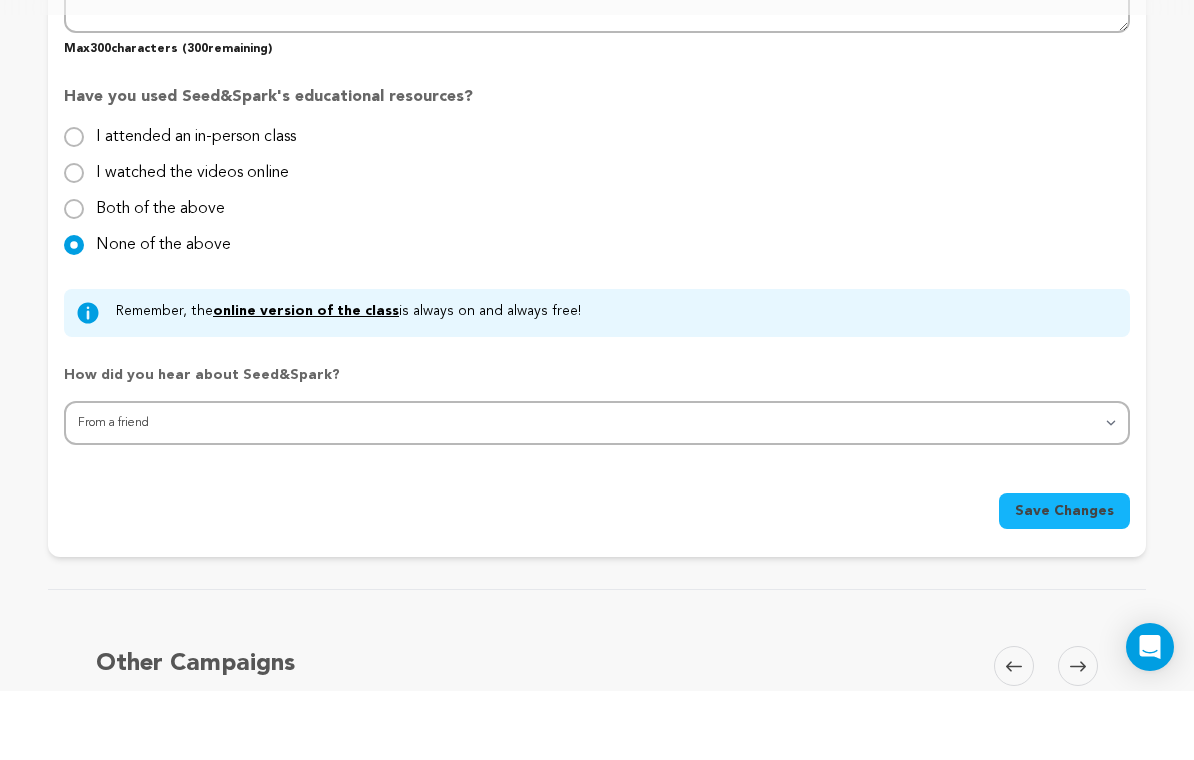 click on "Save Changes" at bounding box center (1064, 580) 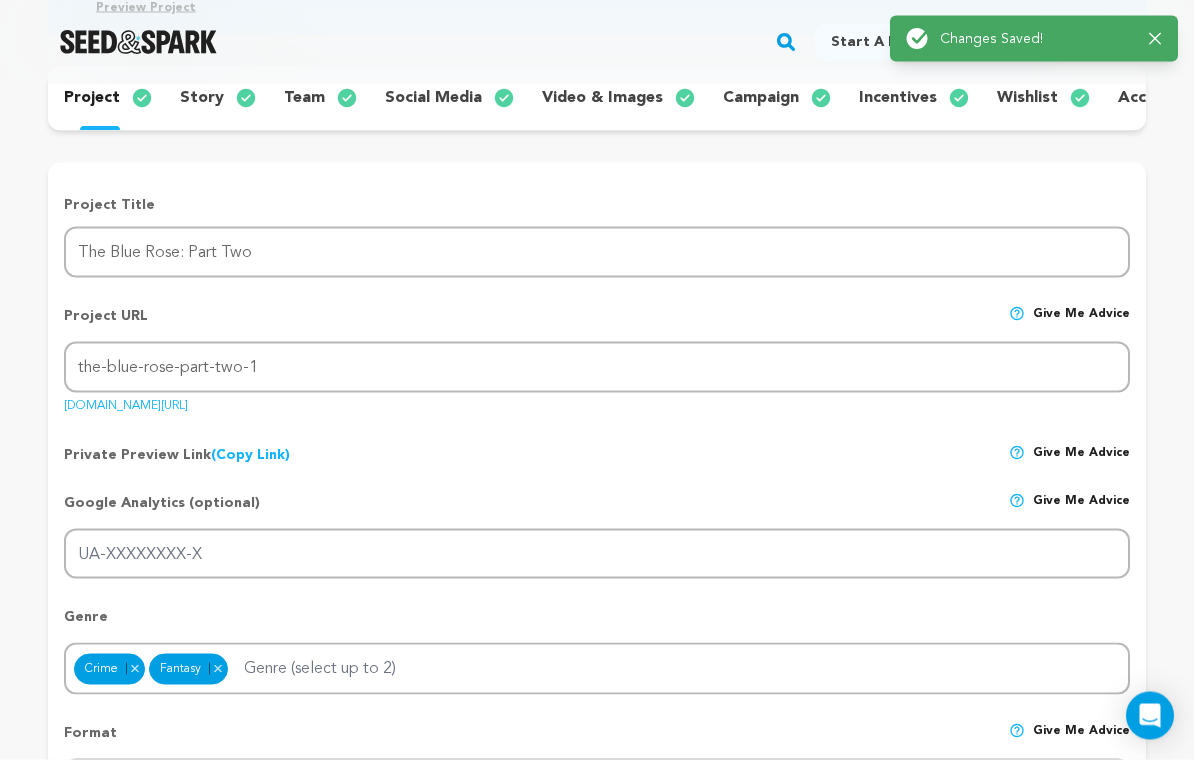 scroll, scrollTop: 0, scrollLeft: 0, axis: both 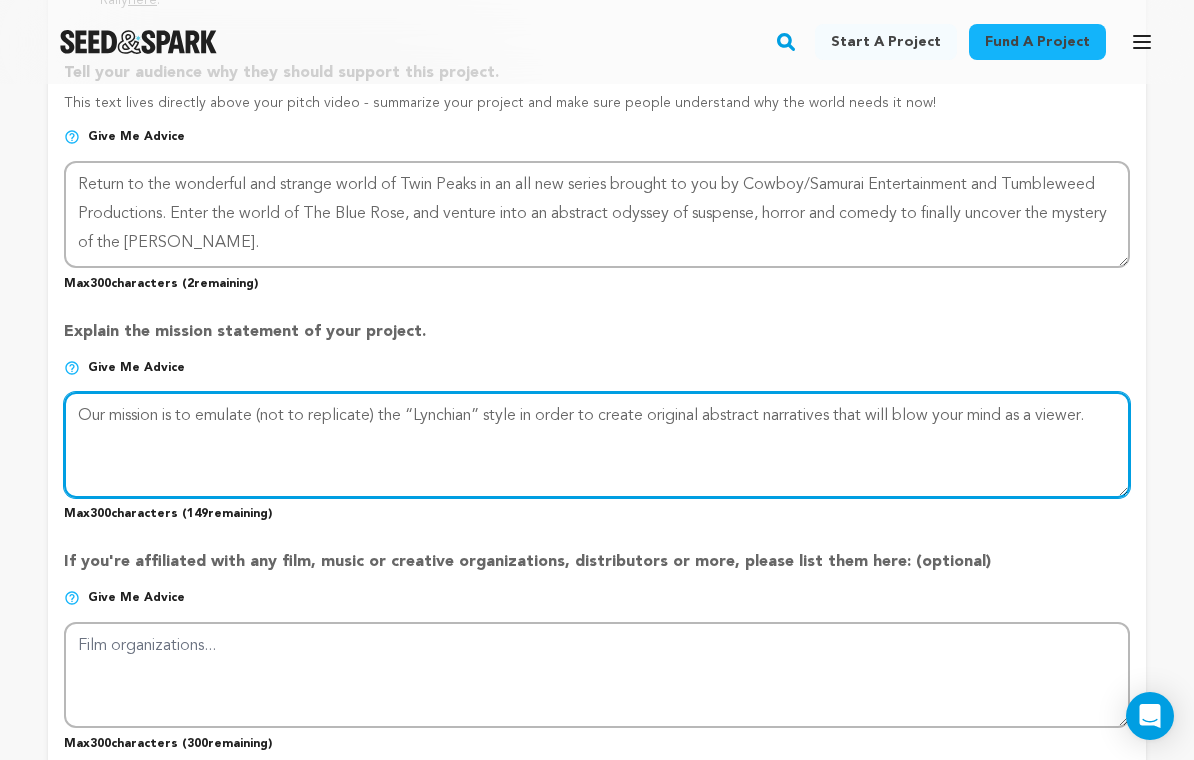 click at bounding box center (597, 445) 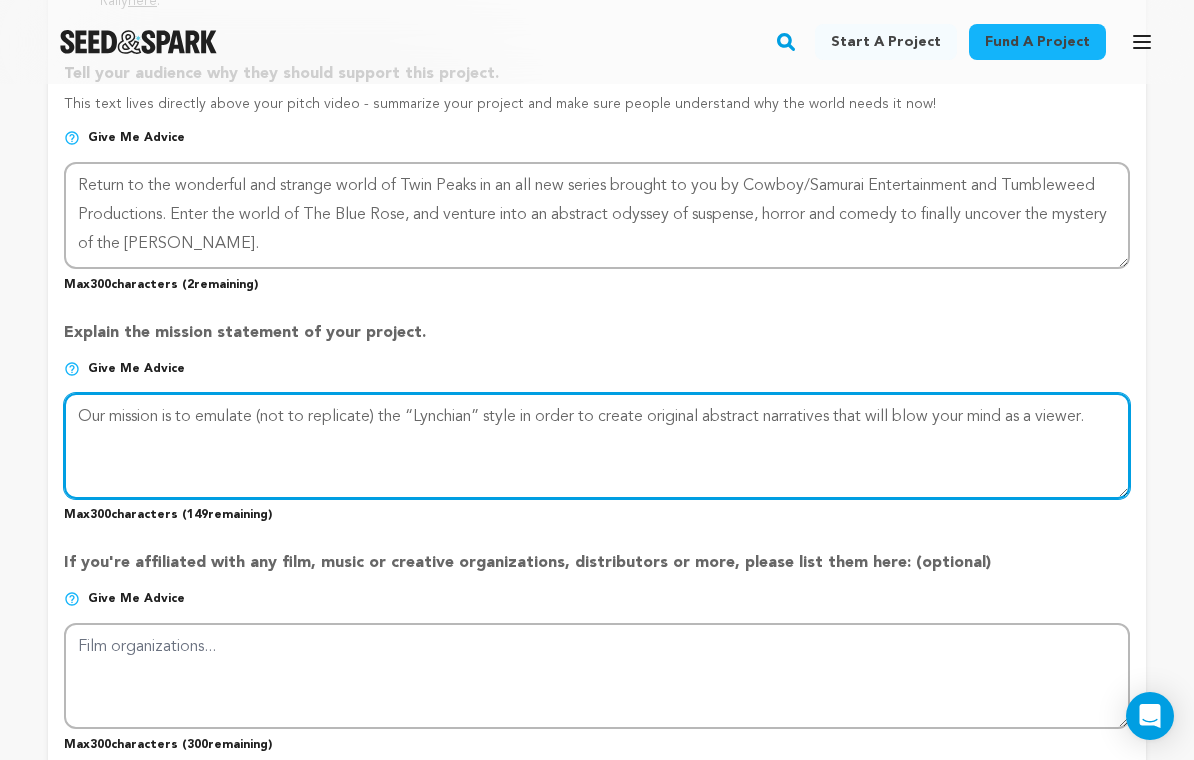 drag, startPoint x: 662, startPoint y: 386, endPoint x: 498, endPoint y: 384, distance: 164.01219 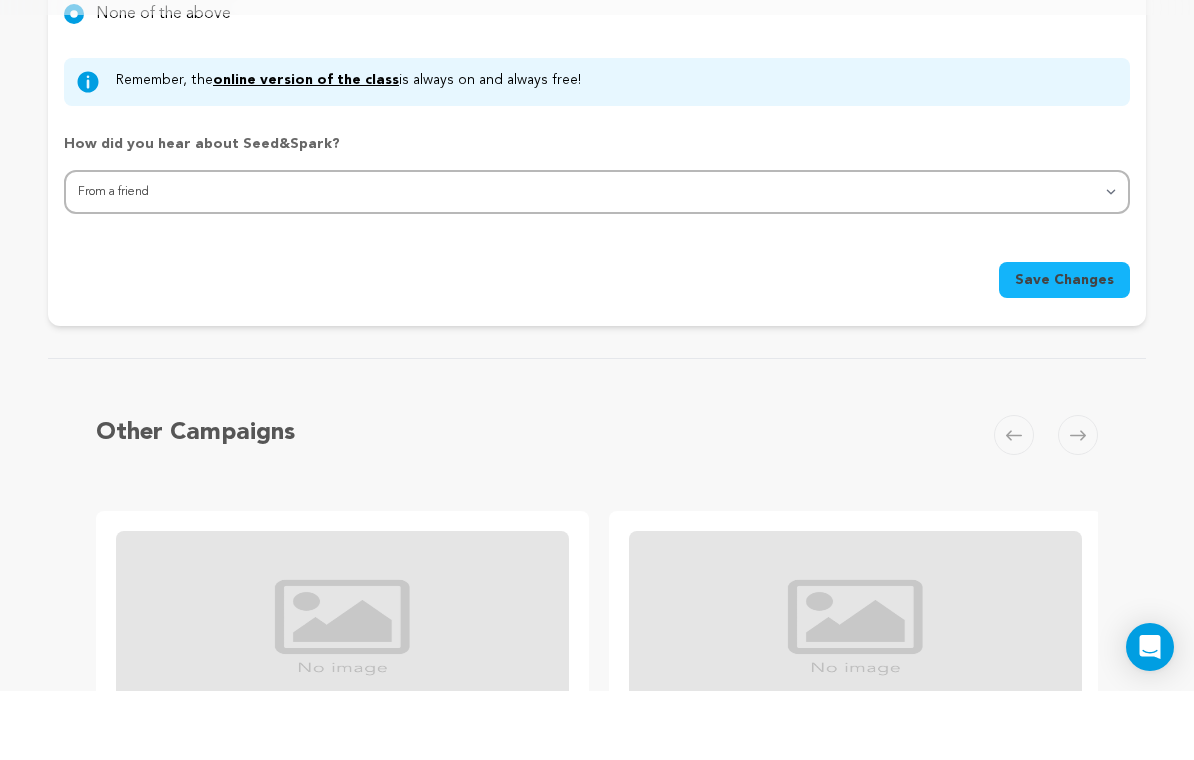 scroll, scrollTop: 2428, scrollLeft: 0, axis: vertical 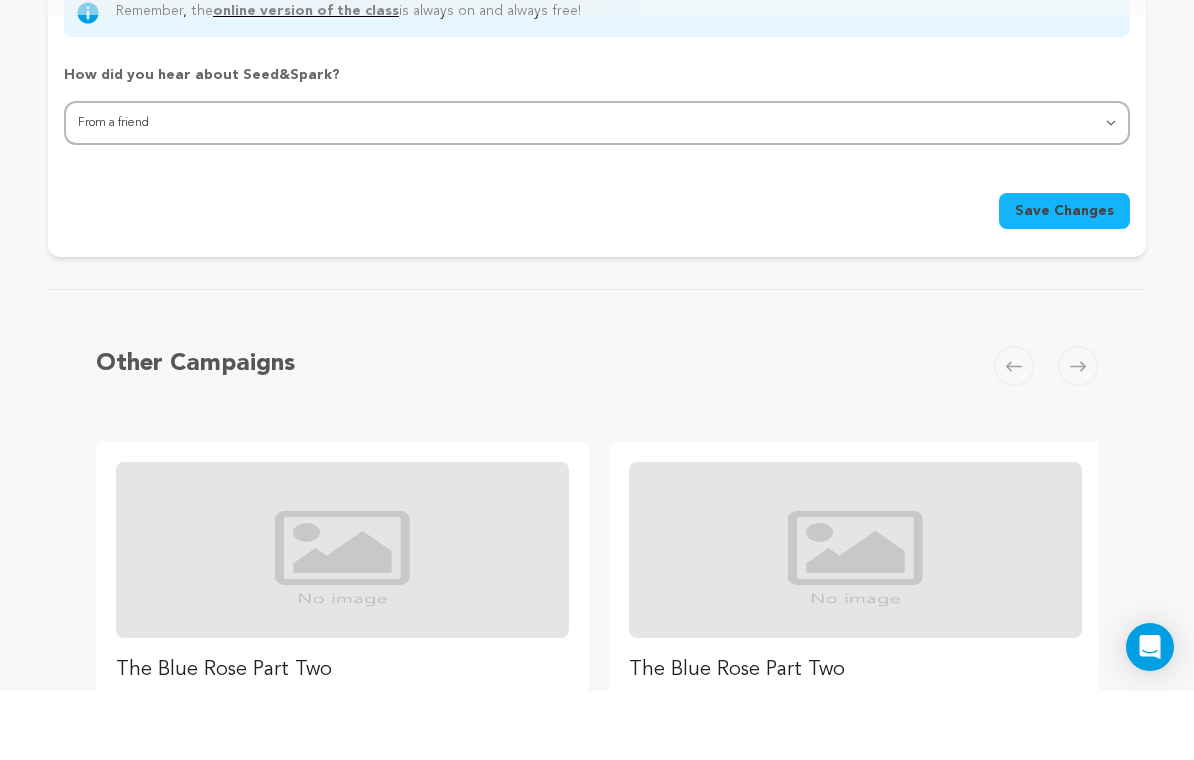 type on "Our mission is to emulate (not to replicate) the “Lynchian” with an intention on creating original abstract narratives that will blow your mind as a viewer." 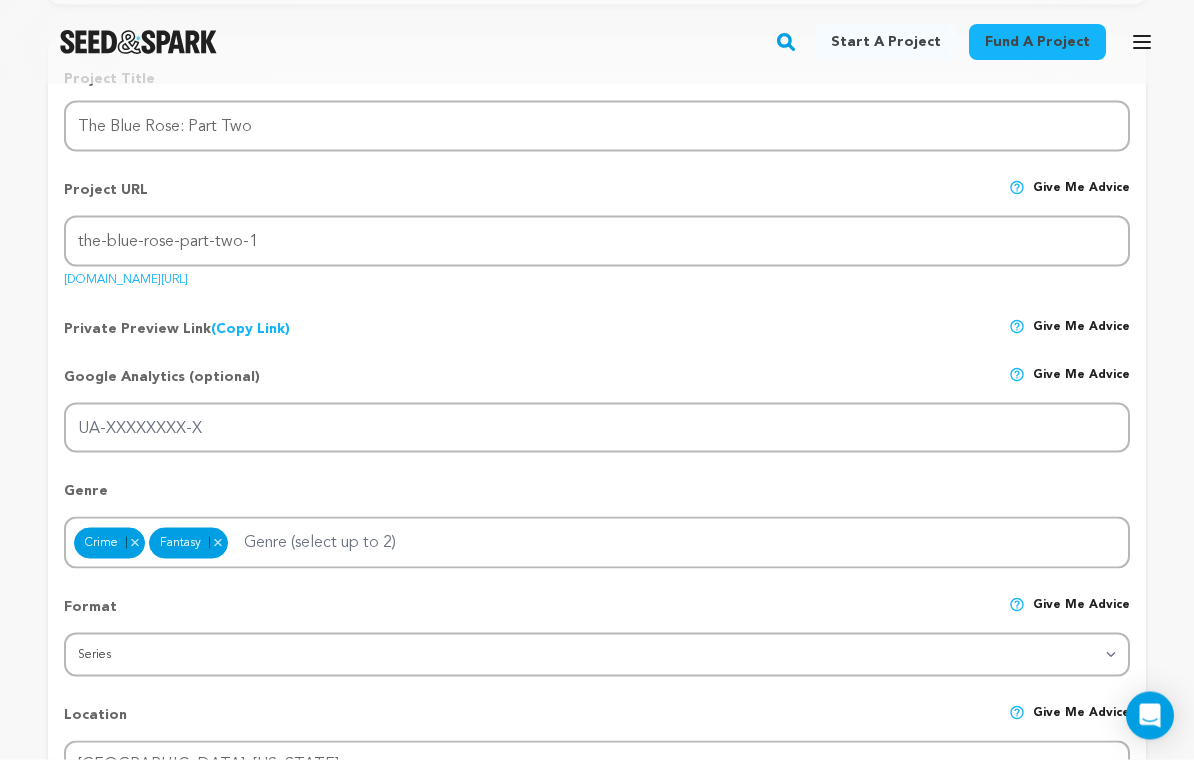 scroll, scrollTop: 412, scrollLeft: 0, axis: vertical 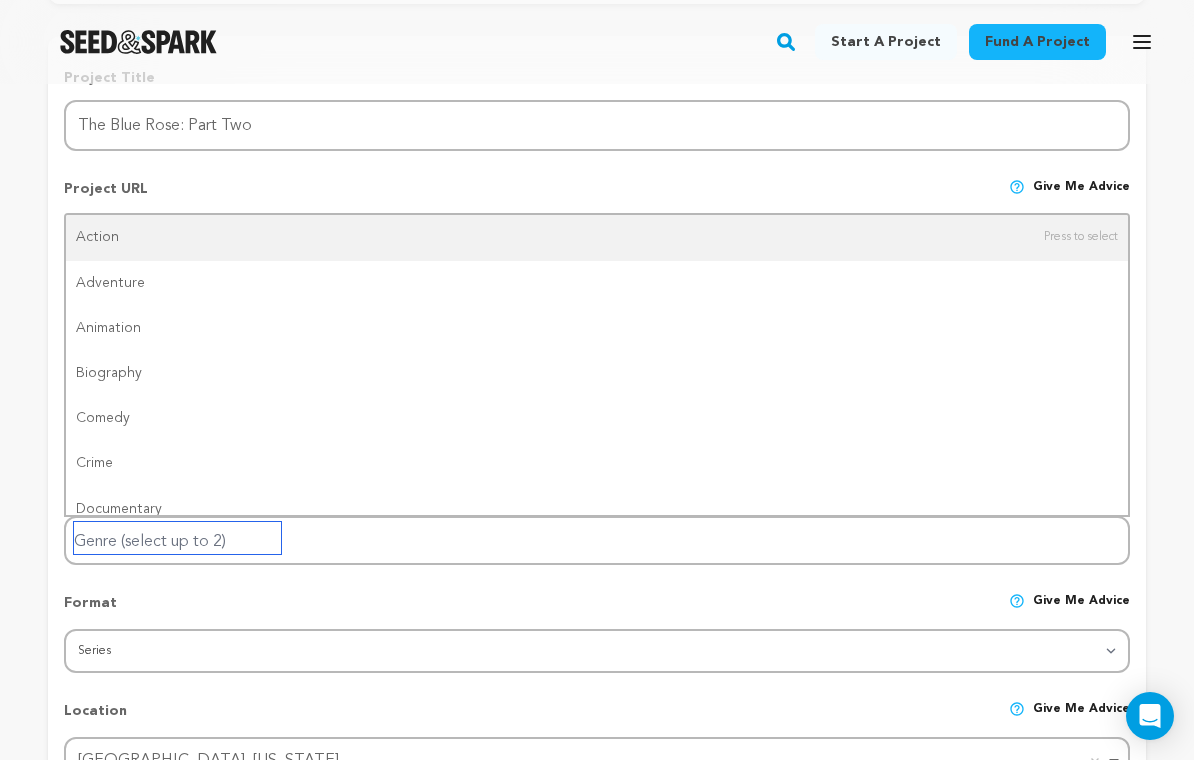 click at bounding box center [177, 538] 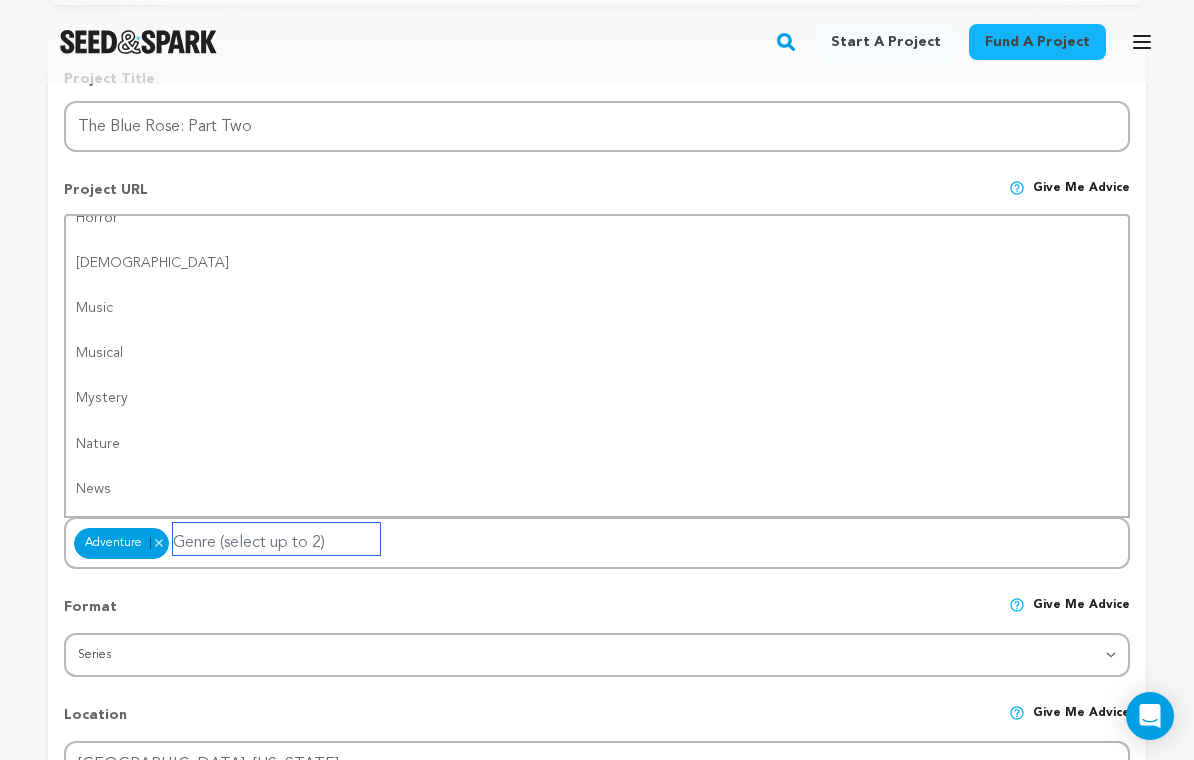 scroll, scrollTop: 792, scrollLeft: 0, axis: vertical 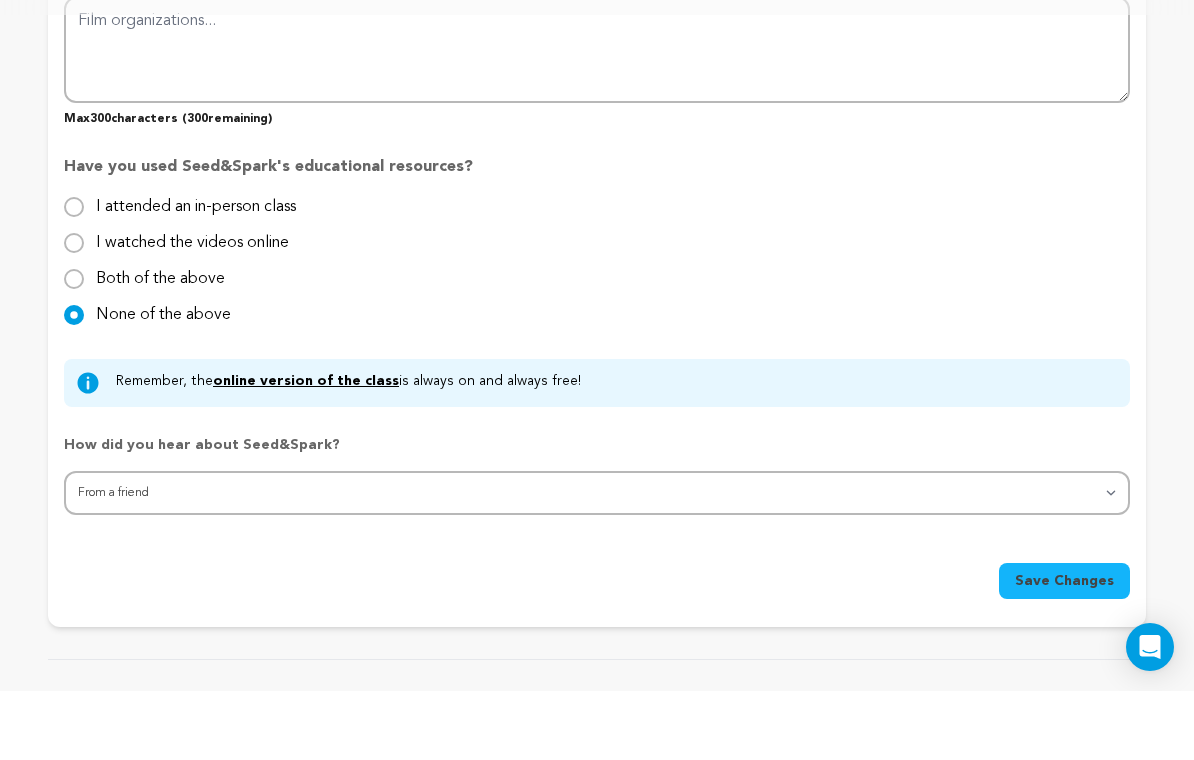 click on "Save Changes" at bounding box center [1064, 650] 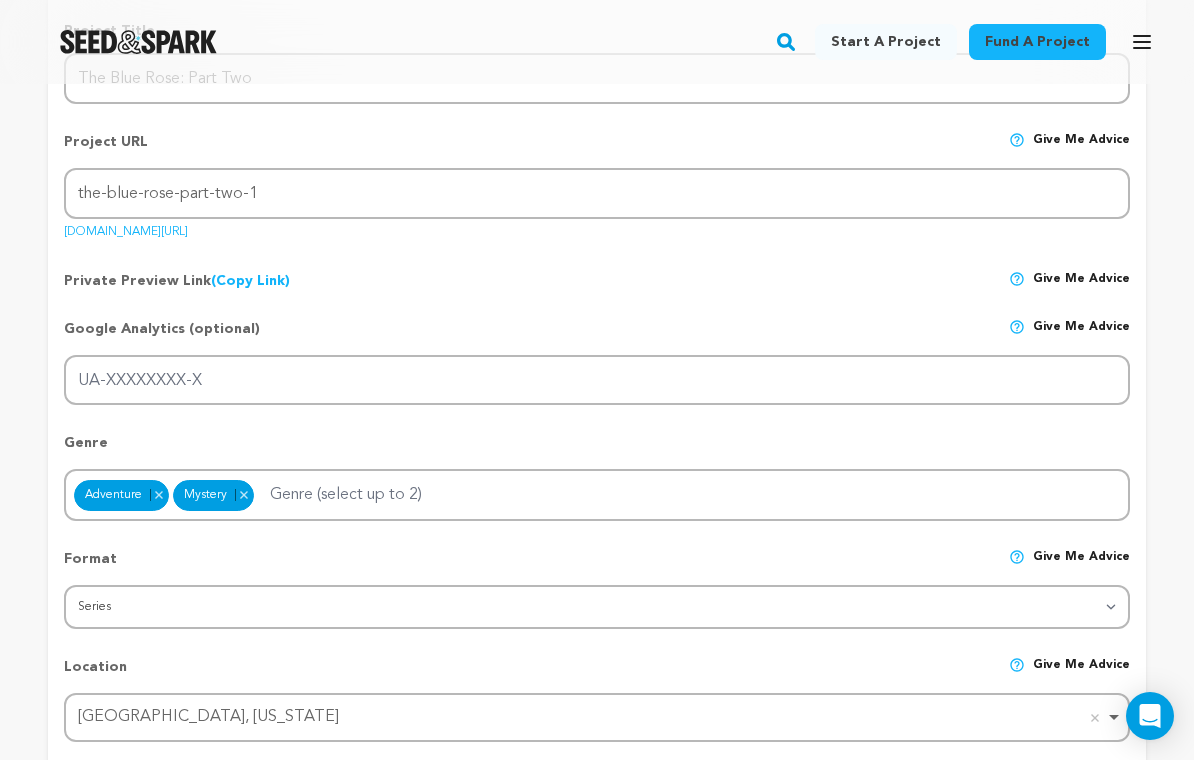 scroll, scrollTop: 450, scrollLeft: 0, axis: vertical 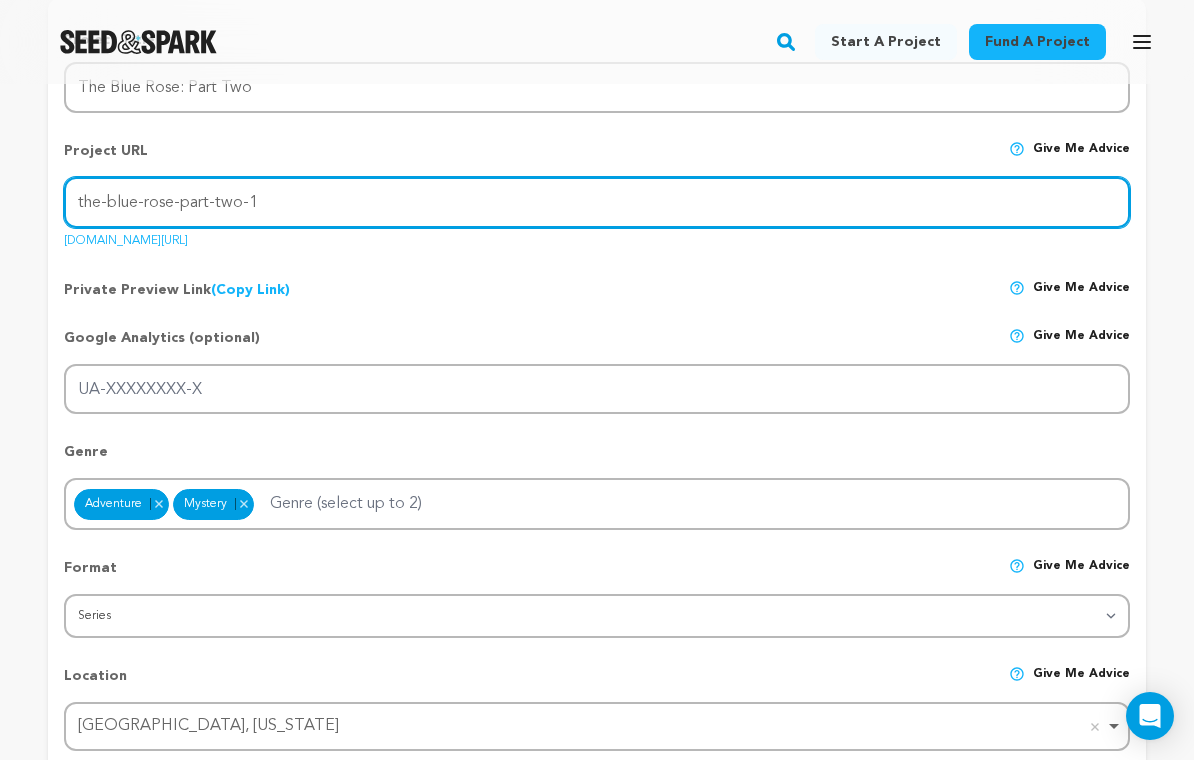 click on "the-blue-rose-part-two-1" at bounding box center [597, 202] 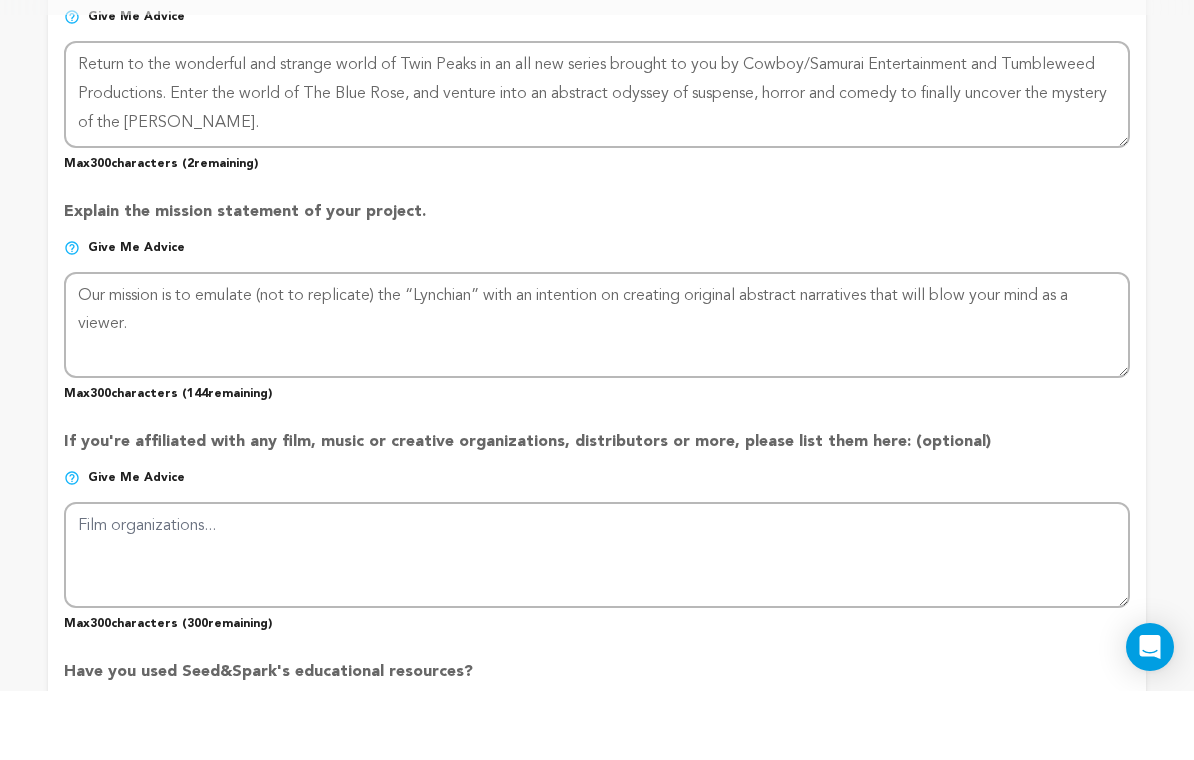 scroll, scrollTop: 2211, scrollLeft: 0, axis: vertical 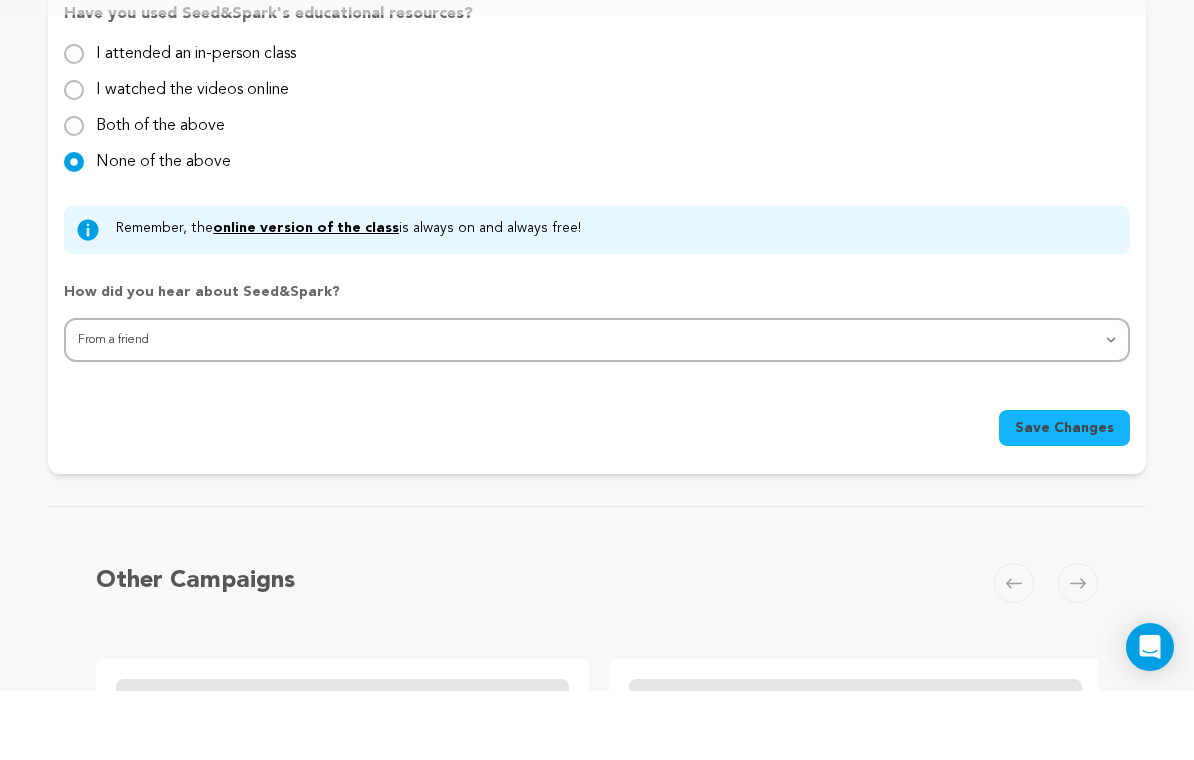 click on "Save Changes" at bounding box center (1064, 497) 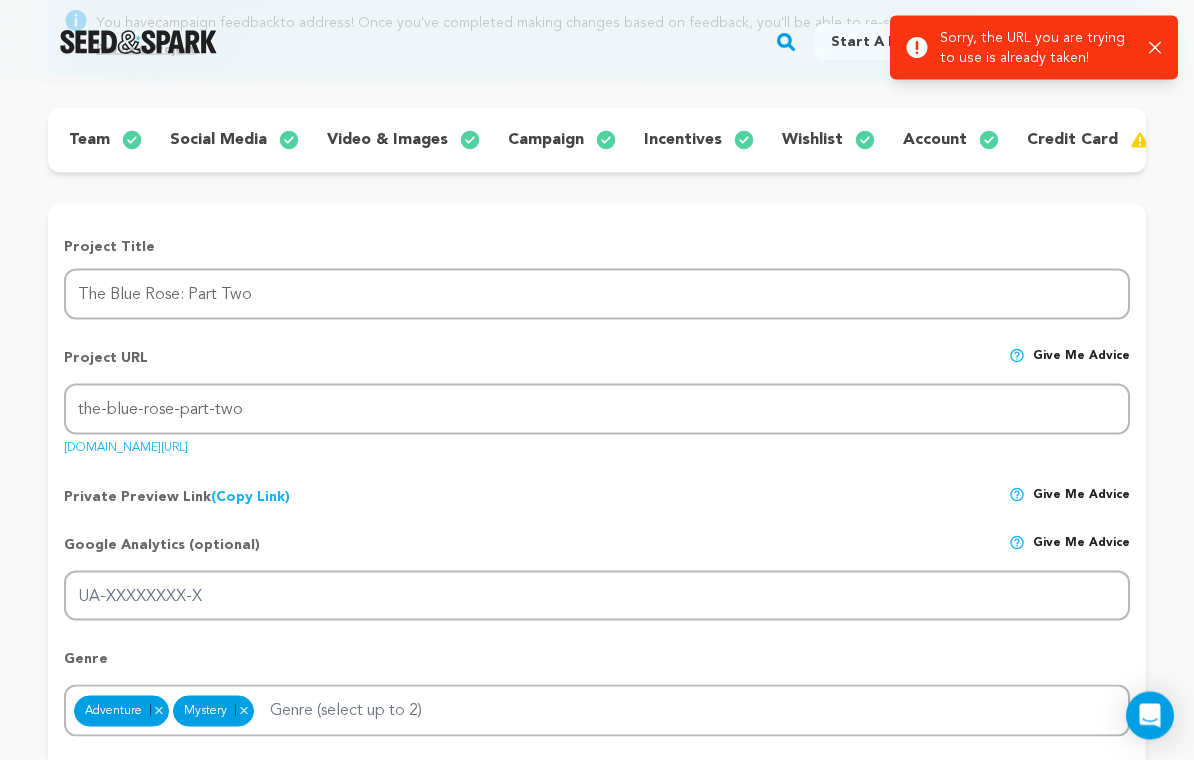 scroll, scrollTop: 245, scrollLeft: 0, axis: vertical 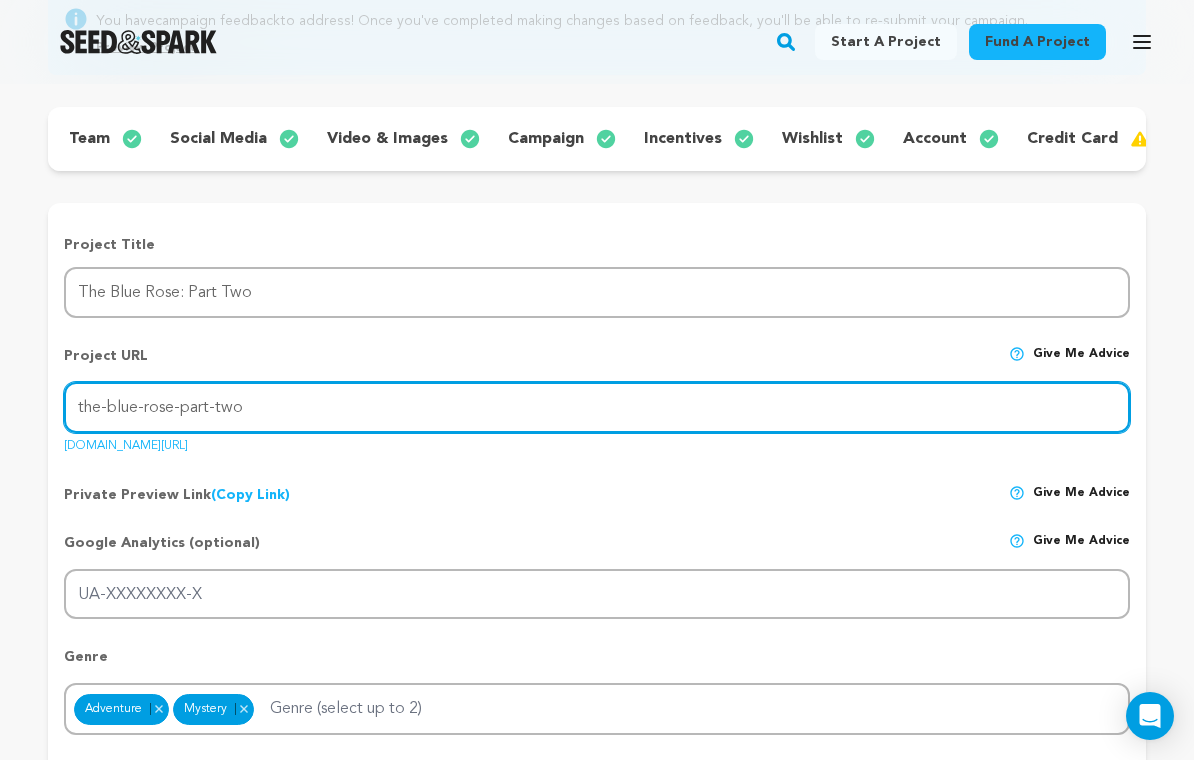 click on "the-blue-rose-part-two" at bounding box center [597, 407] 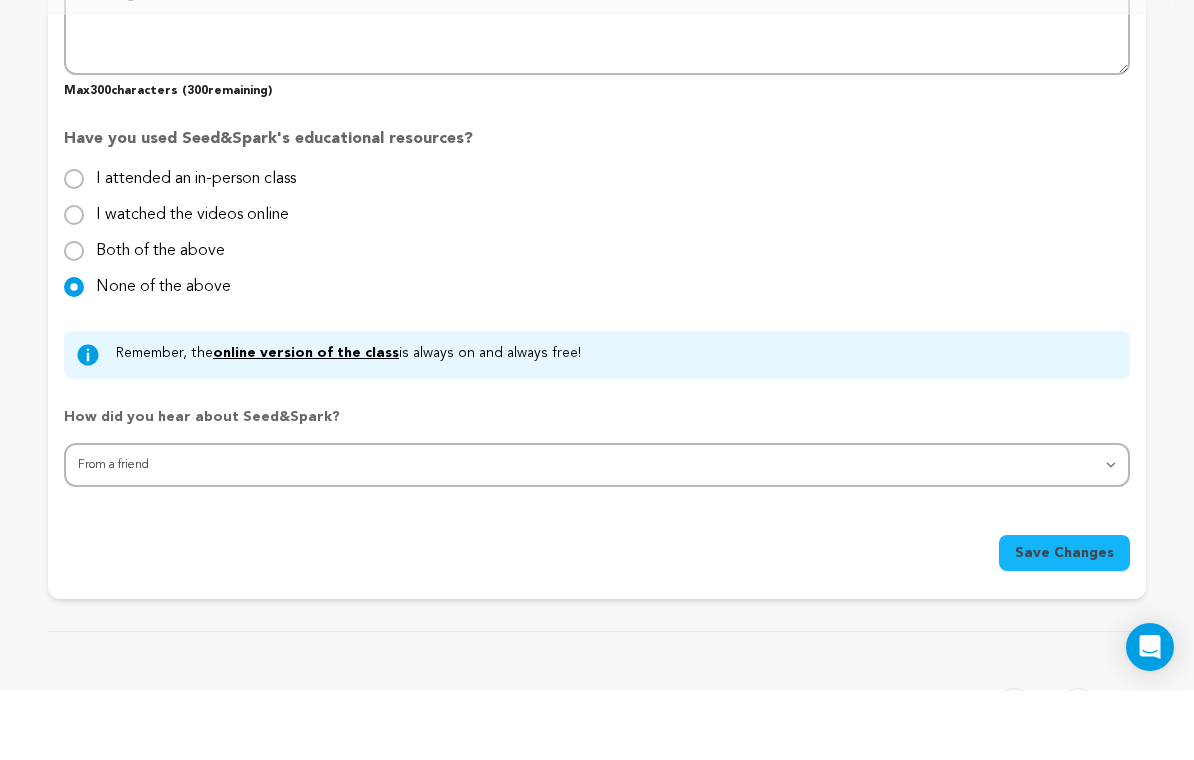 scroll, scrollTop: 2442, scrollLeft: 0, axis: vertical 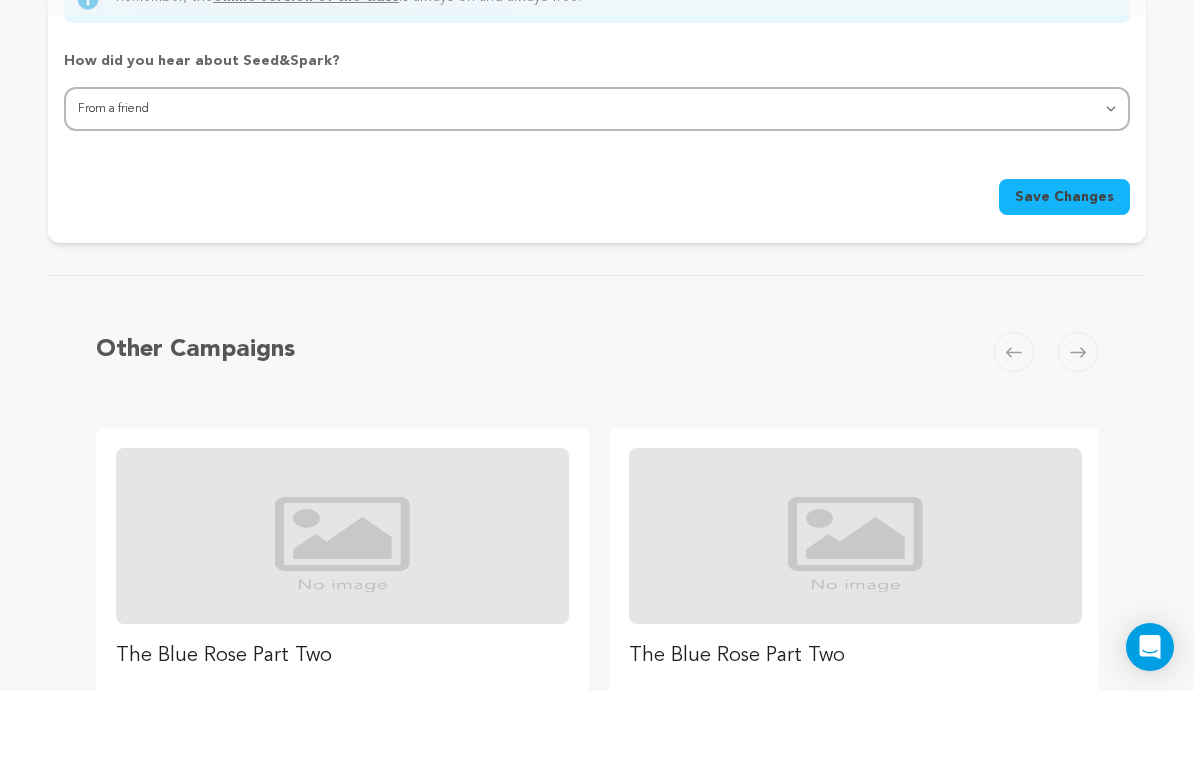 type on "the-blue-rose-series" 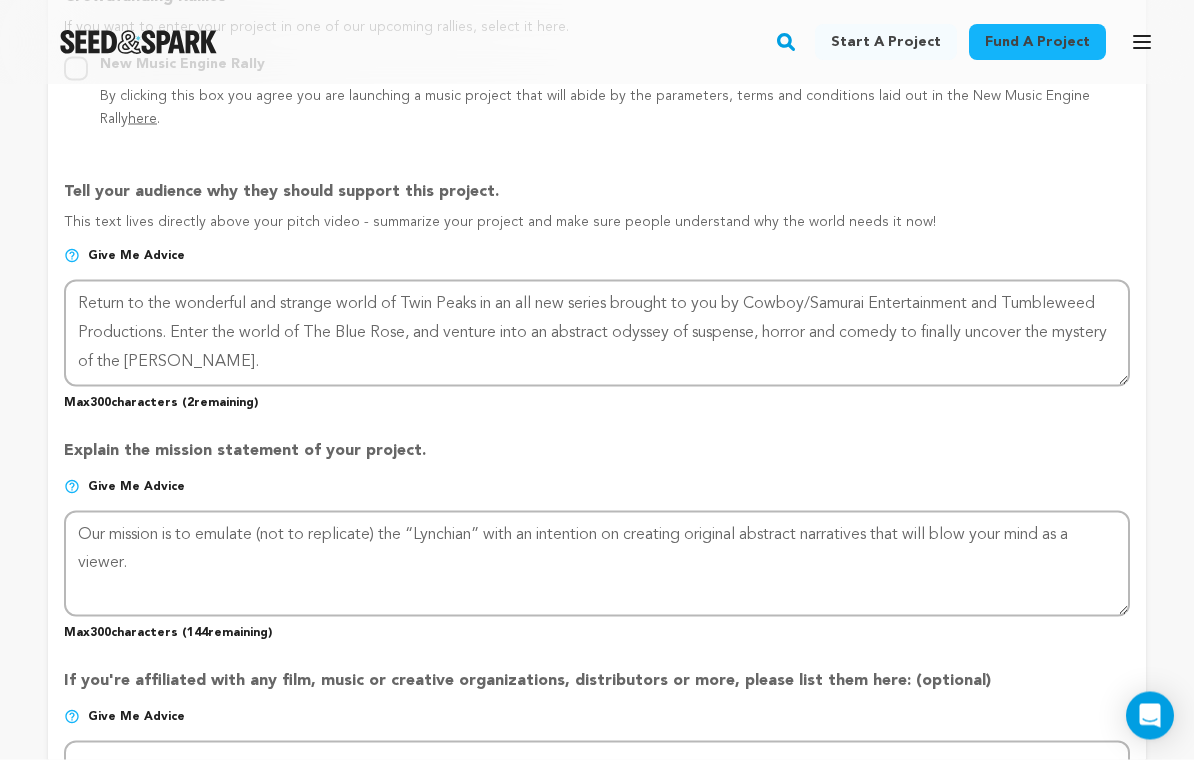 scroll, scrollTop: 1384, scrollLeft: 0, axis: vertical 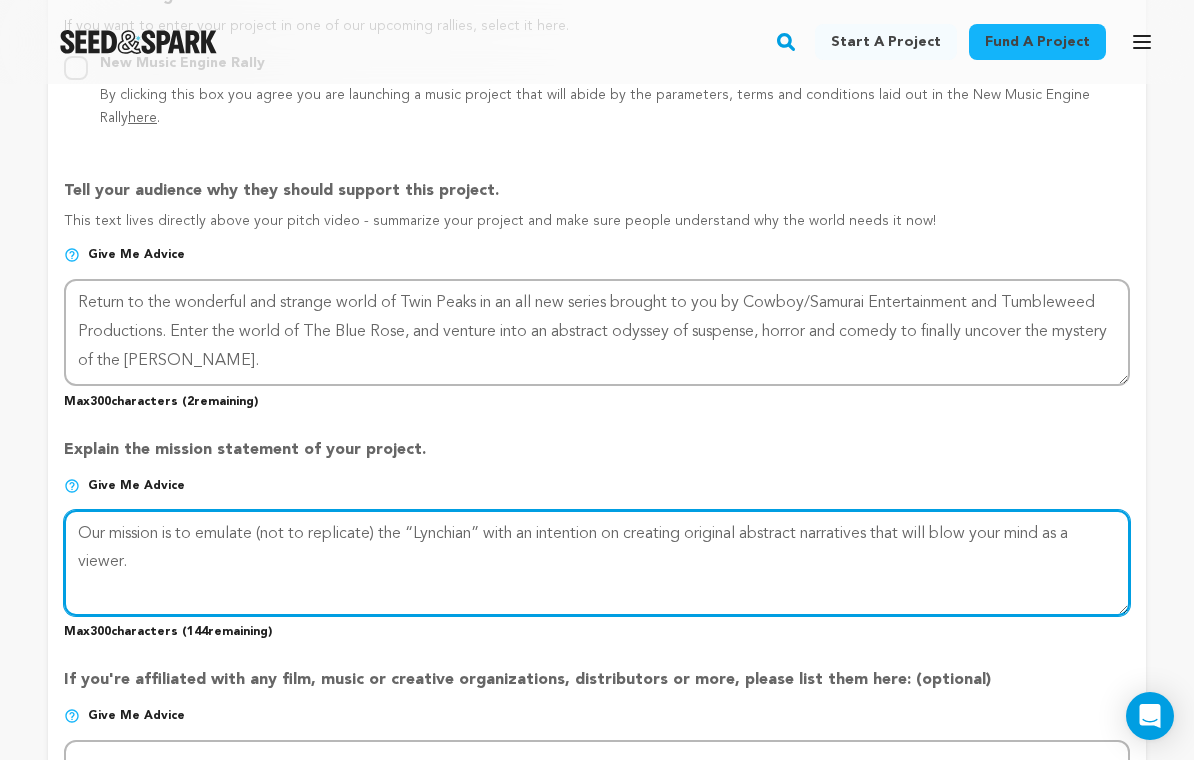 click at bounding box center (597, 563) 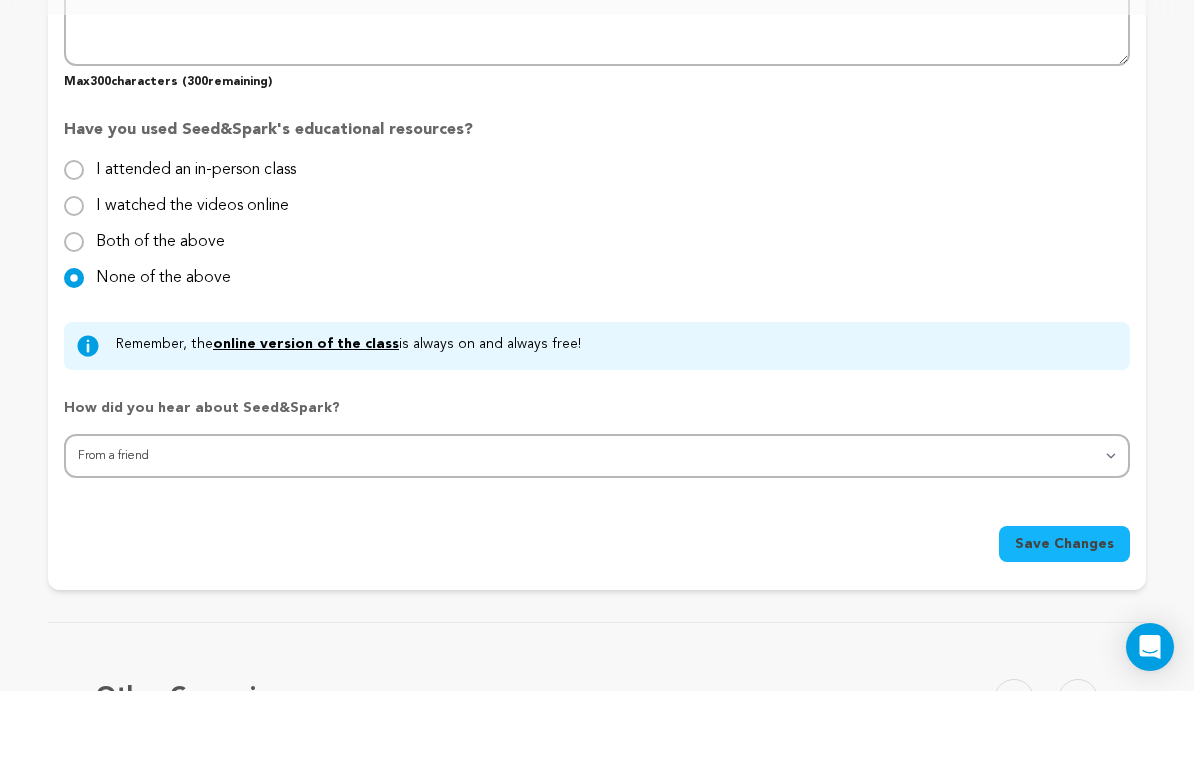 scroll, scrollTop: 2110, scrollLeft: 0, axis: vertical 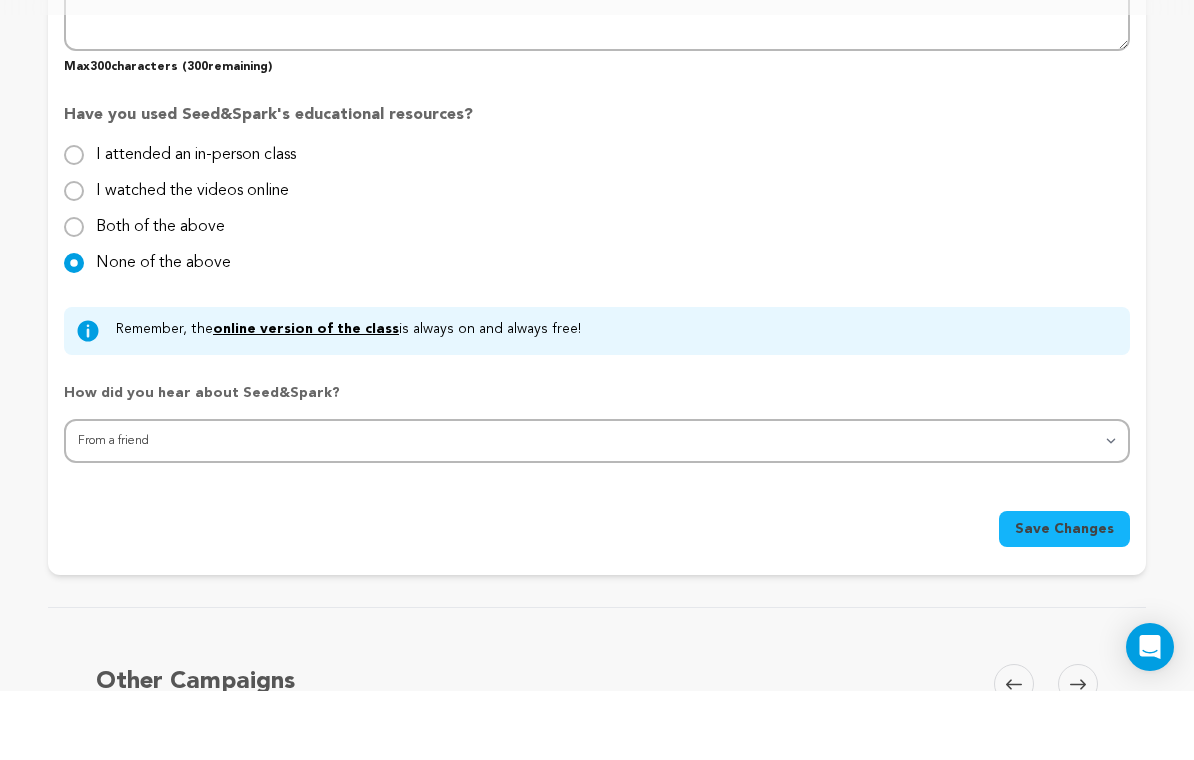 type on "Our mission is to emulate (not to replicate) the “Lynchian” style with an intention on creating original abstract narratives that will blow your mind as a viewer." 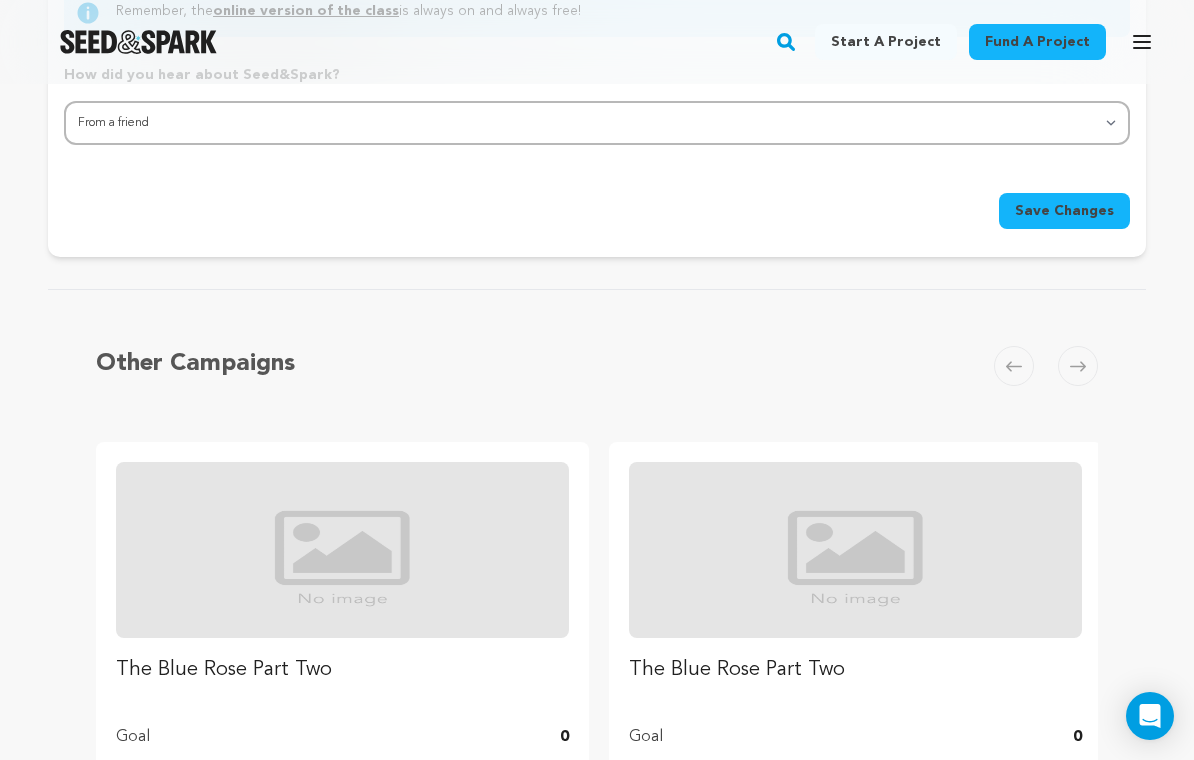 scroll, scrollTop: 2621, scrollLeft: 0, axis: vertical 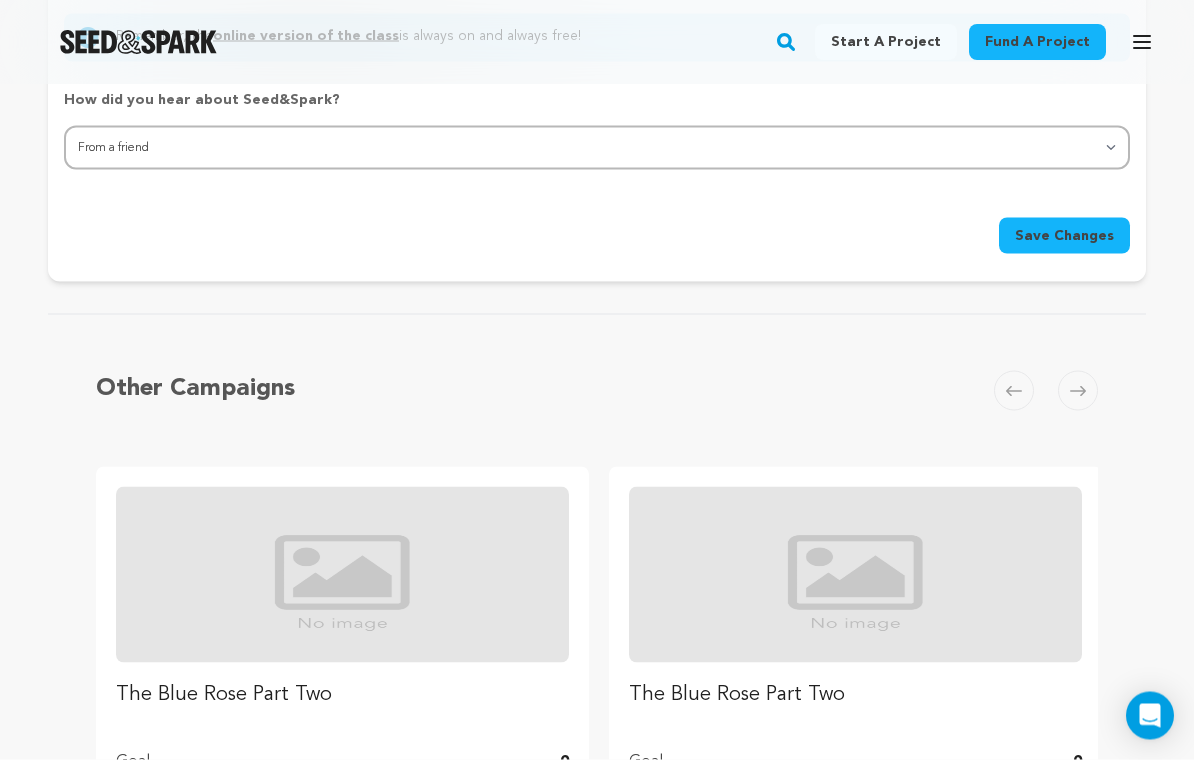 click on "Save Changes" at bounding box center (1064, 236) 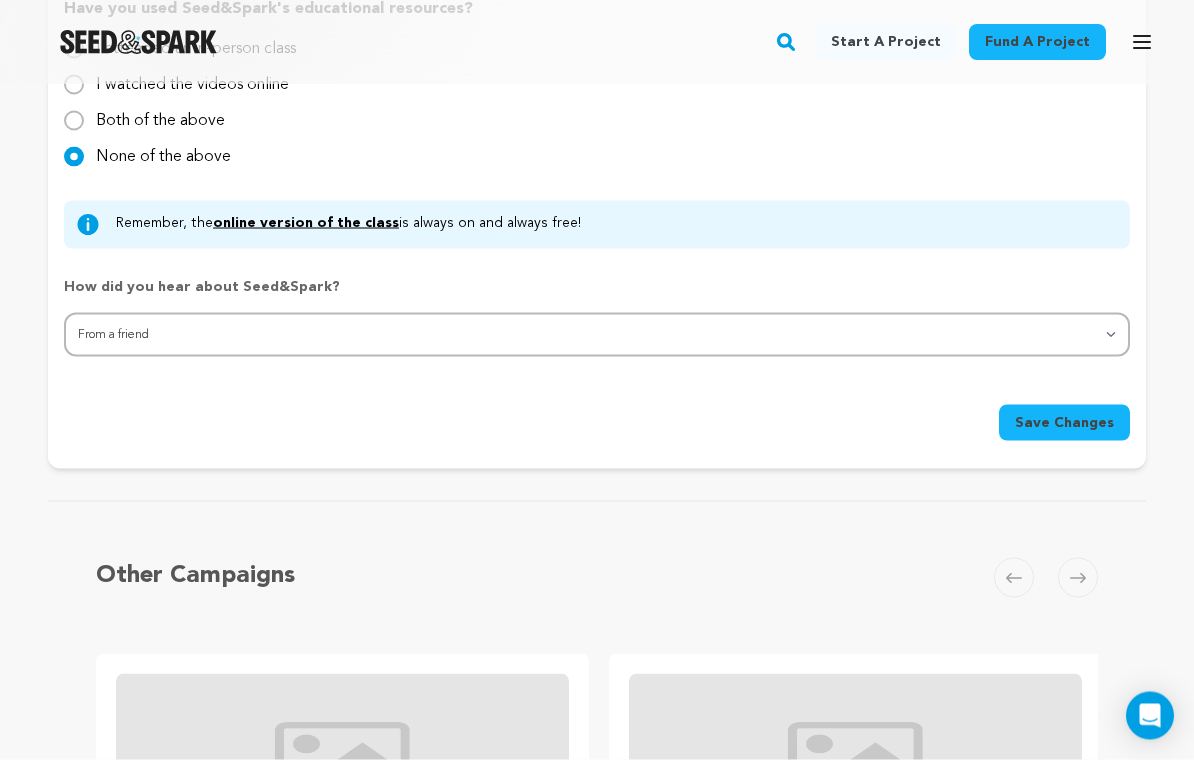 scroll, scrollTop: 2295, scrollLeft: 0, axis: vertical 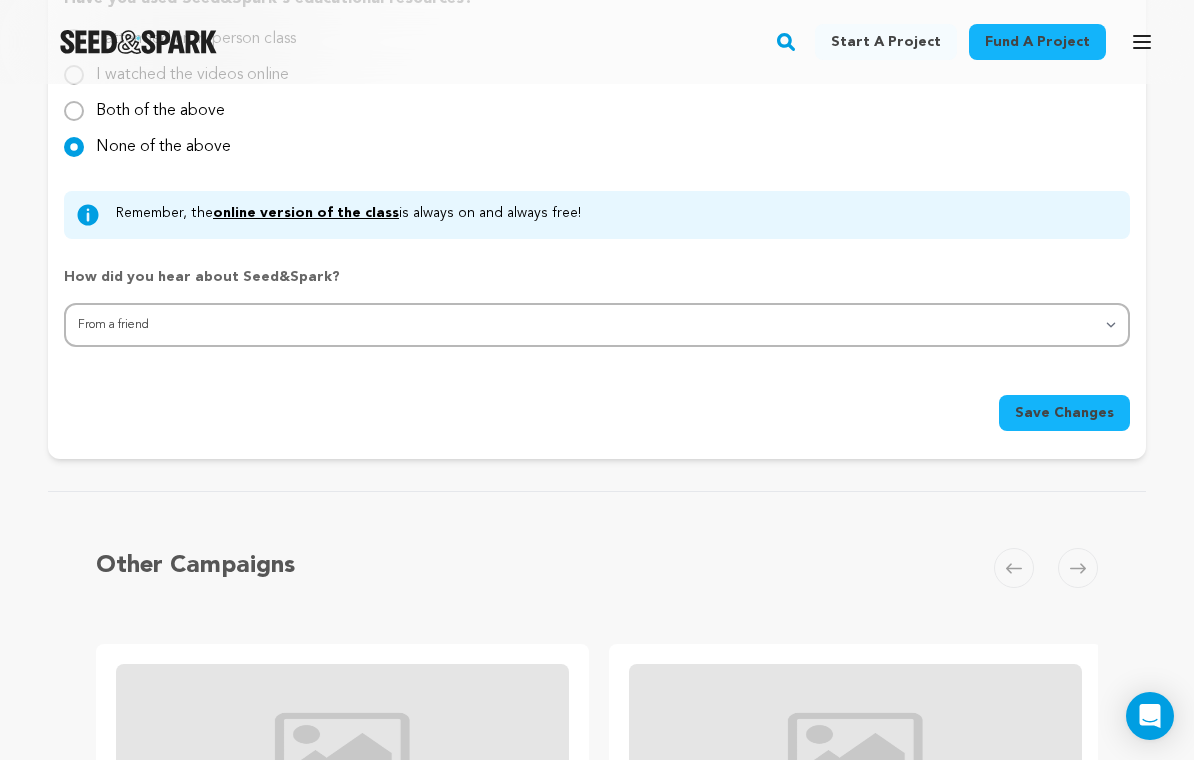 click on "Back to Project Dashboard
Edit Project
You have  campaign feedback  to address! Once you've completed making changes based on feedback, you'll be able to re-submit your campaign.
story" at bounding box center (597, -516) 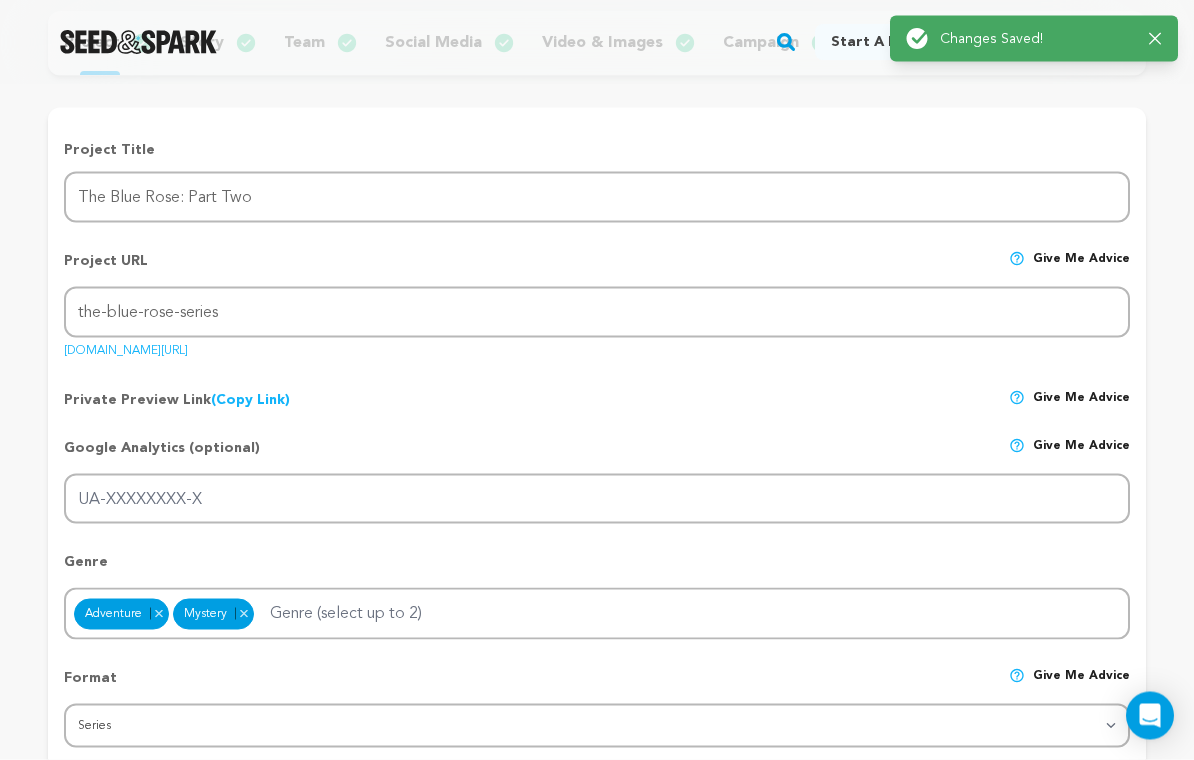 scroll, scrollTop: 0, scrollLeft: 0, axis: both 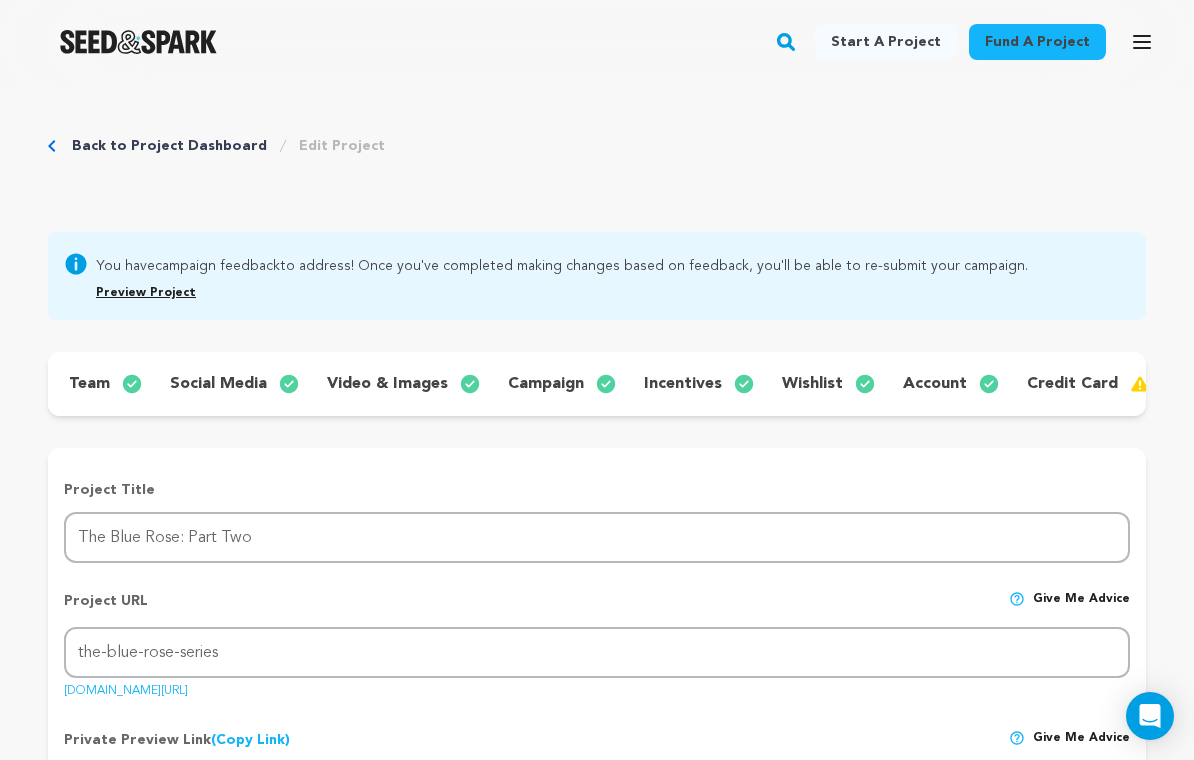click on "credit card" at bounding box center [1072, 384] 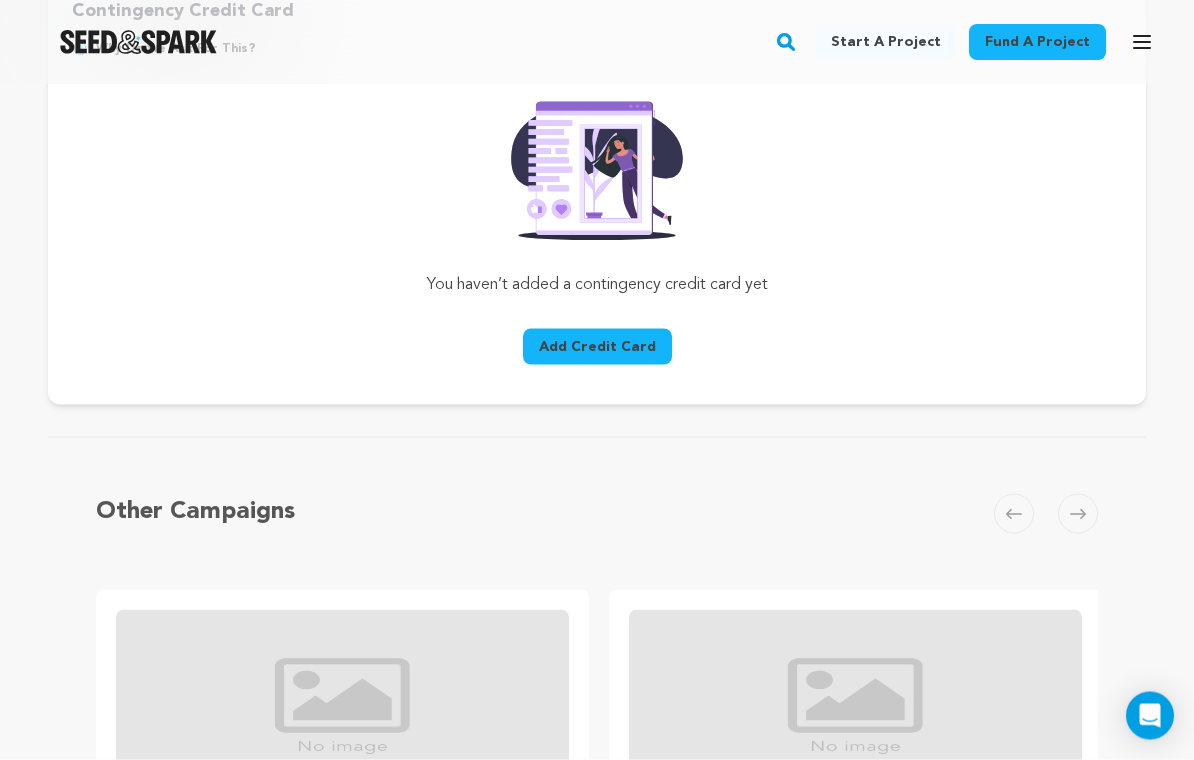 scroll, scrollTop: 512, scrollLeft: 0, axis: vertical 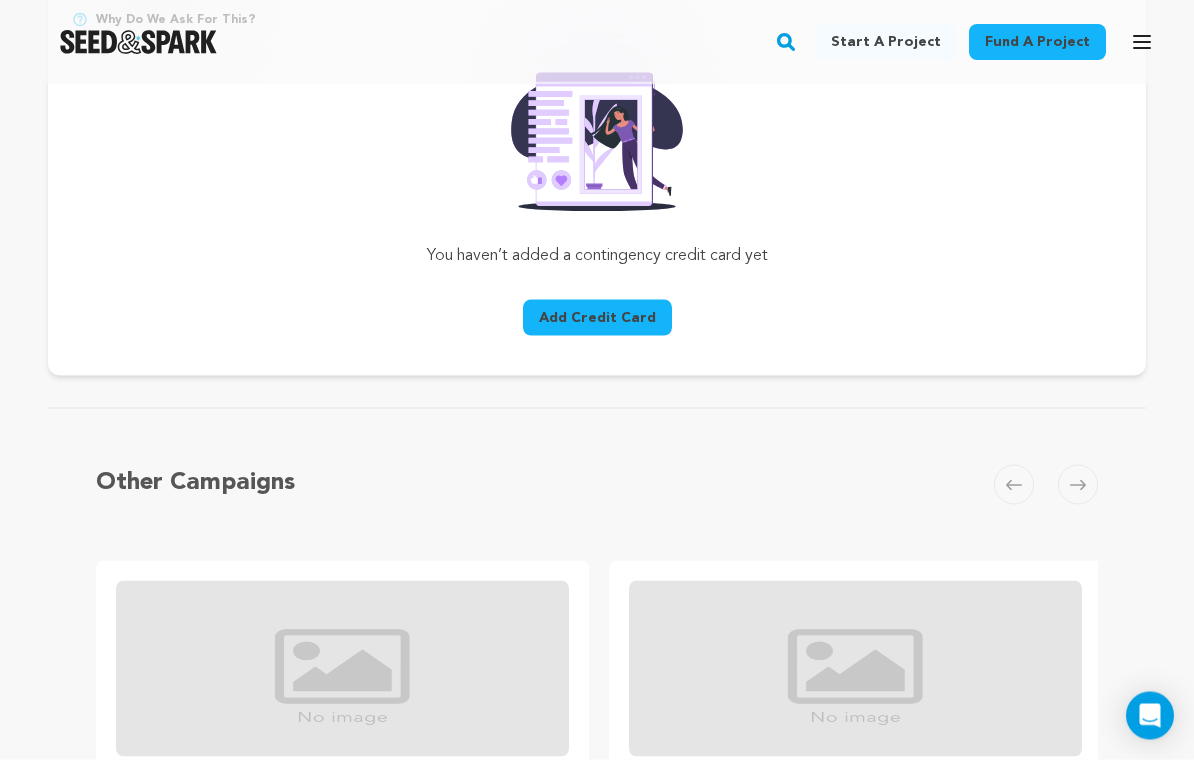 click on "Add Credit Card" at bounding box center (597, 318) 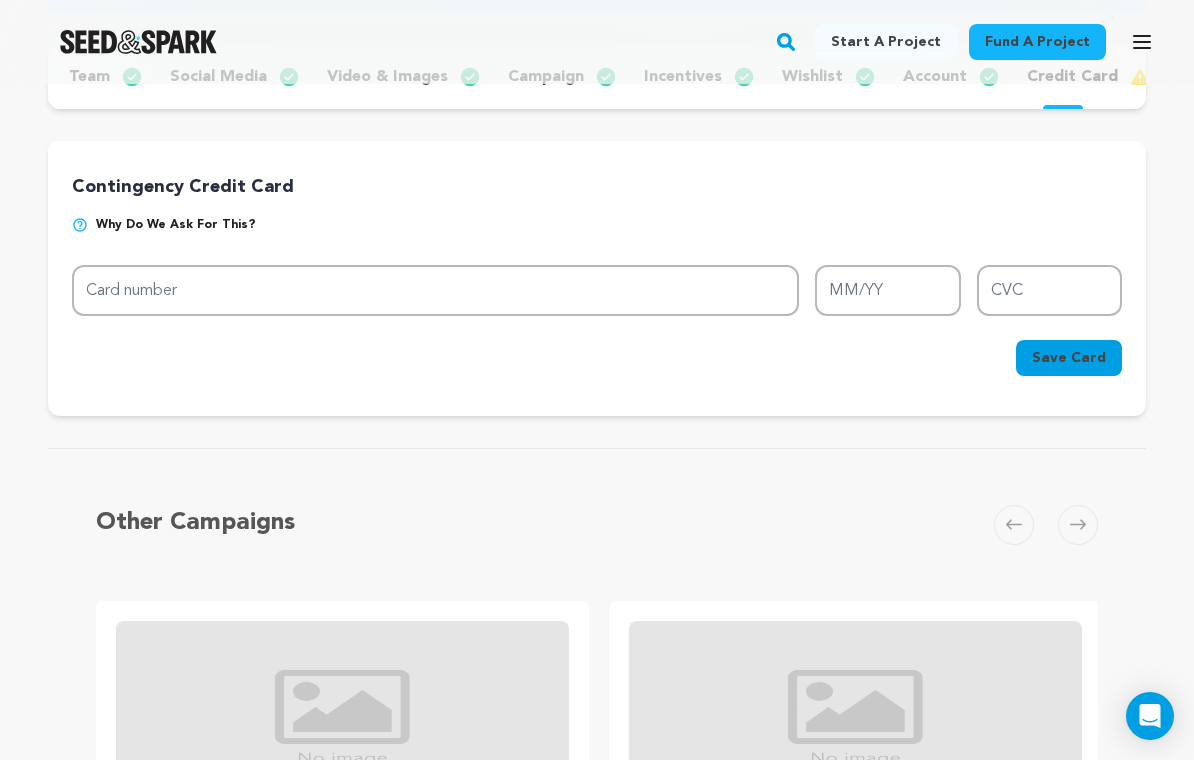 scroll, scrollTop: 215, scrollLeft: 0, axis: vertical 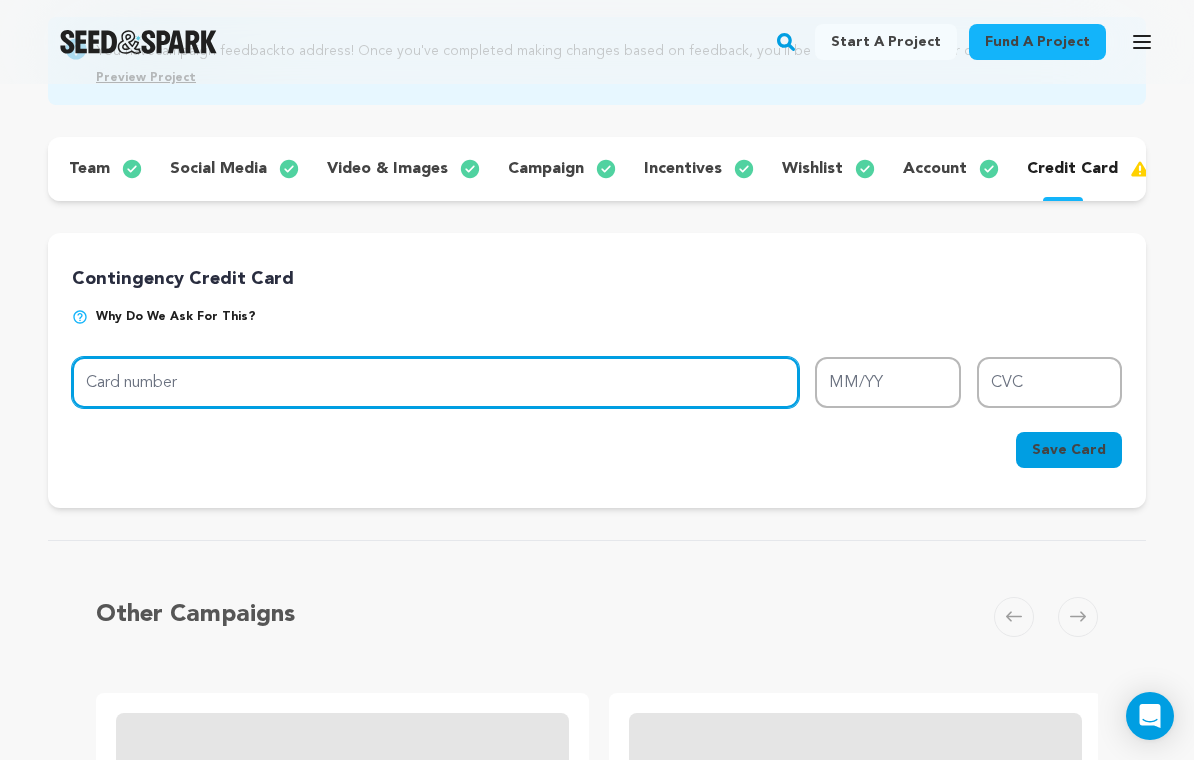 click on "Card number" at bounding box center (435, 382) 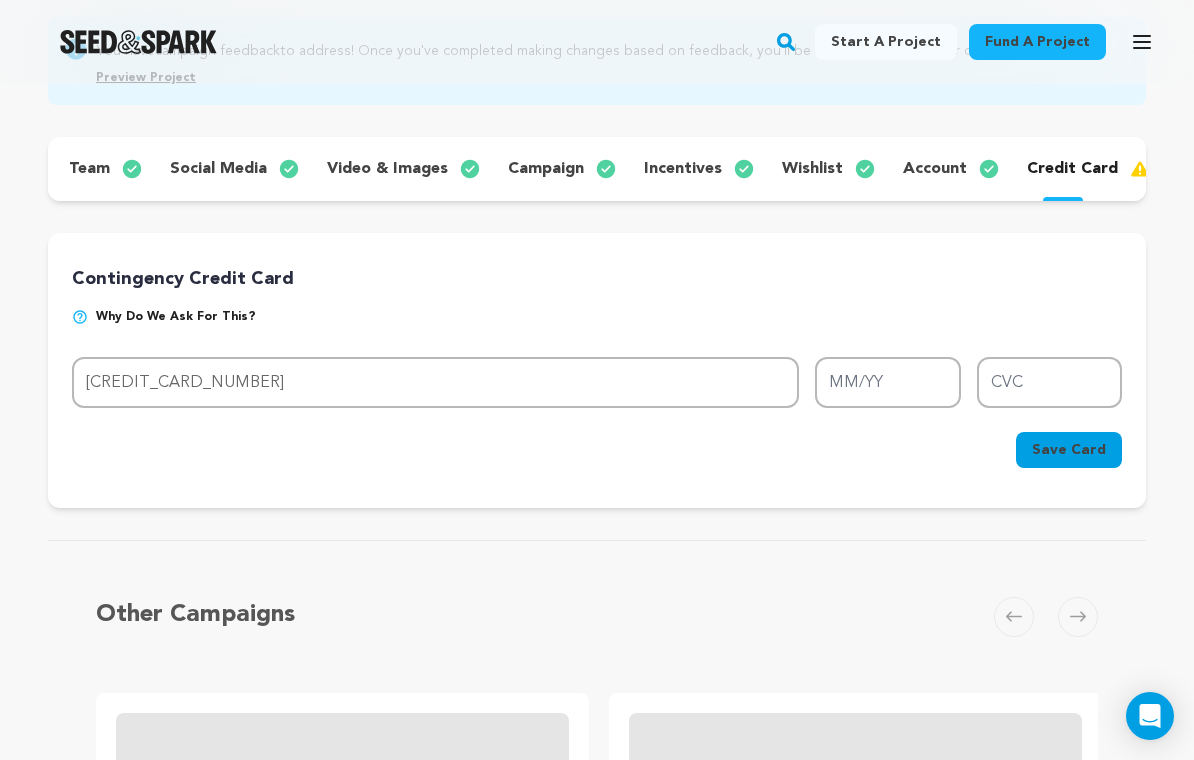 type on "5253 6361 3249 7813" 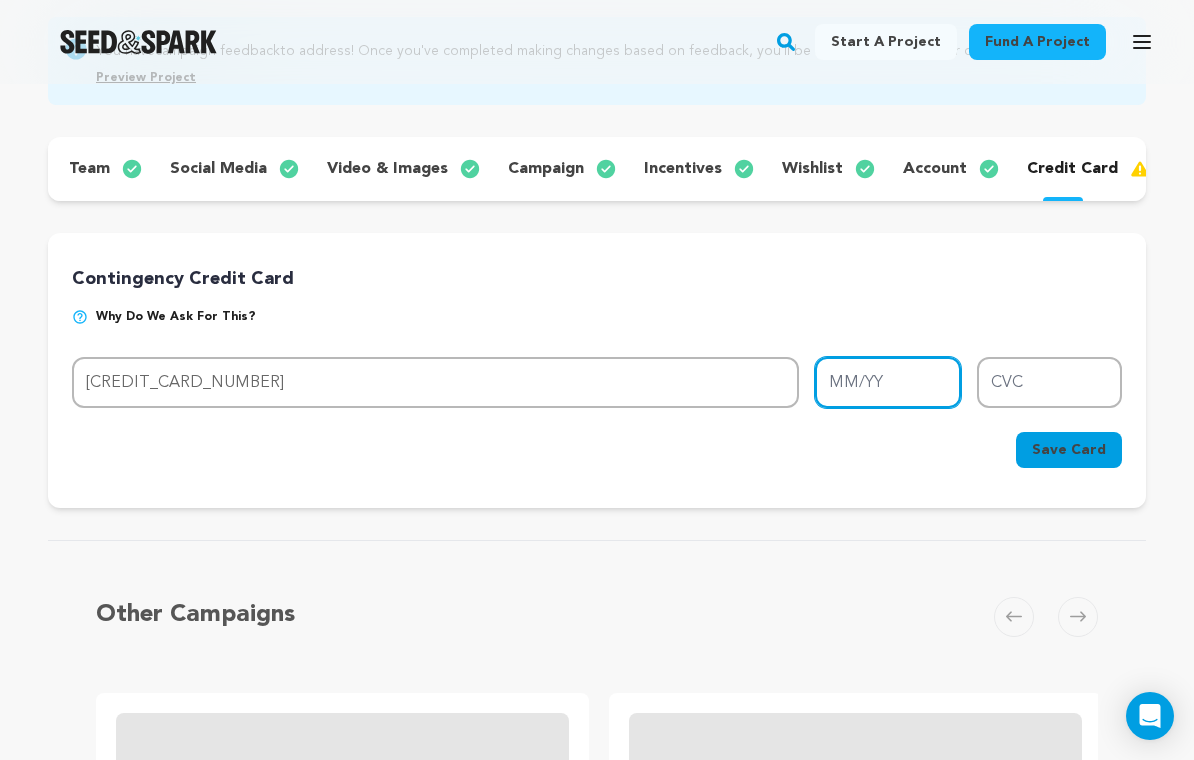 type on "01/30" 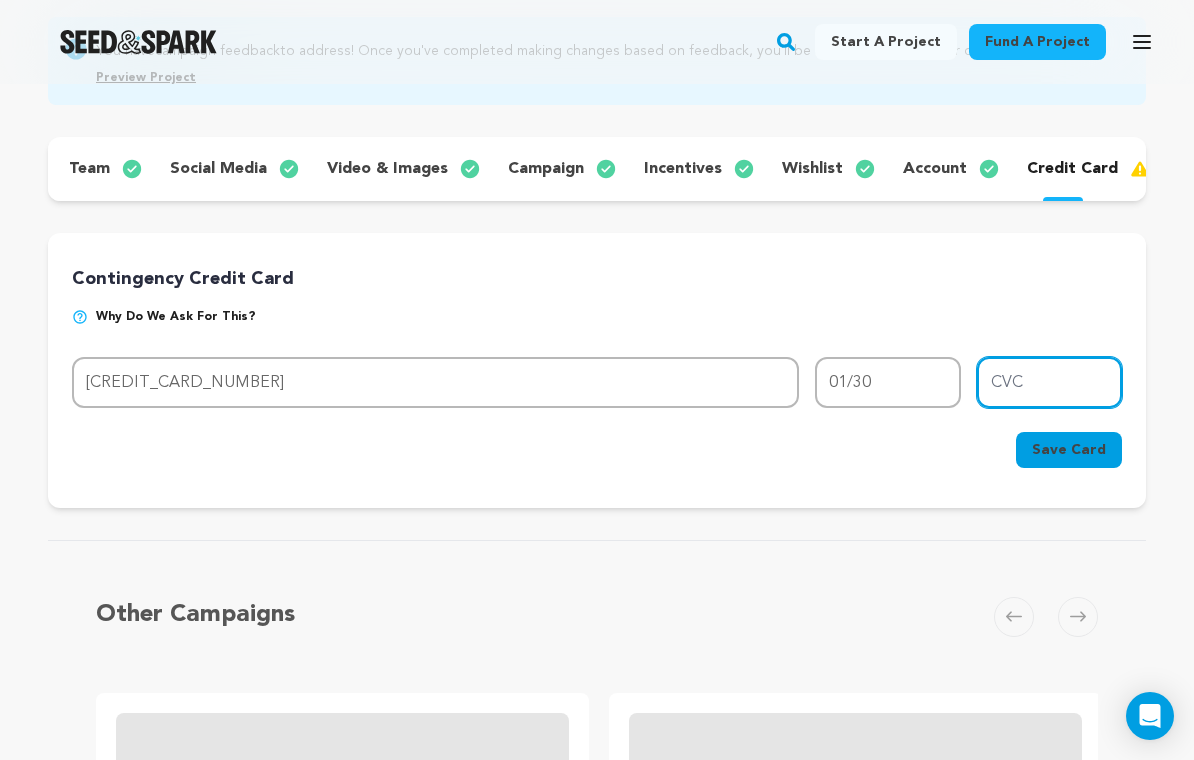 type on "271" 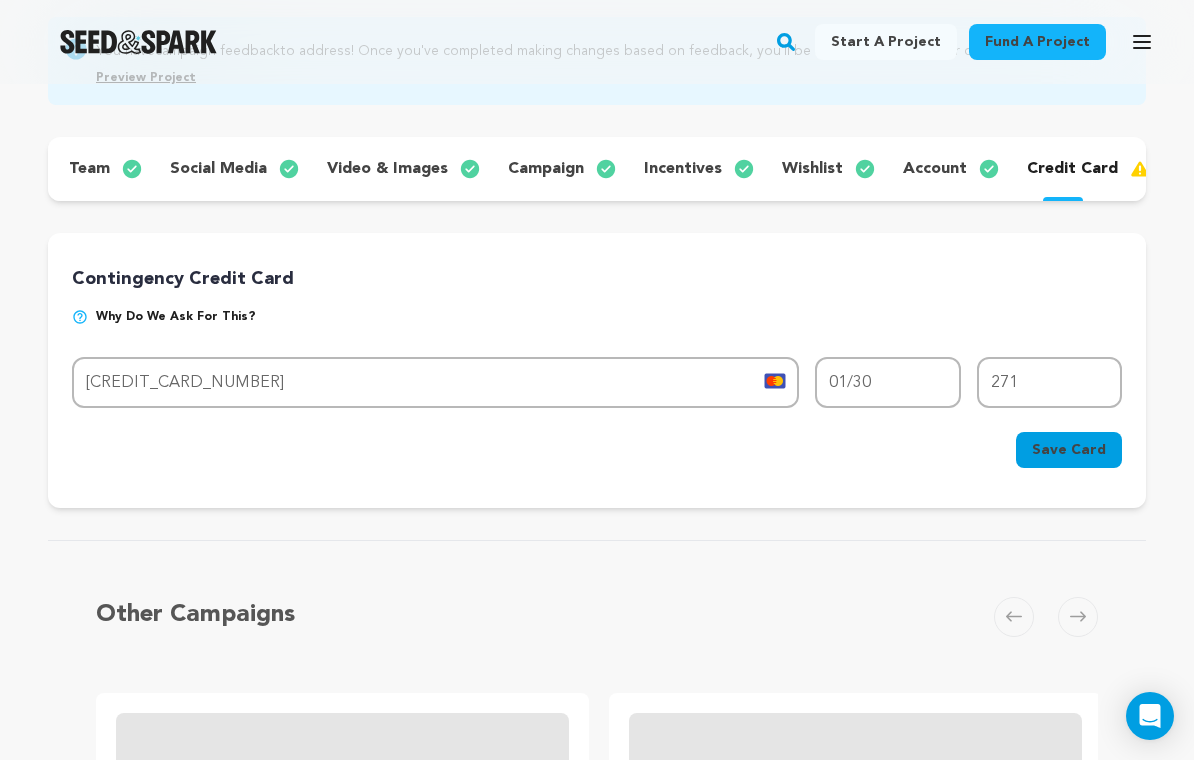 click on "Save Card" at bounding box center (1069, 450) 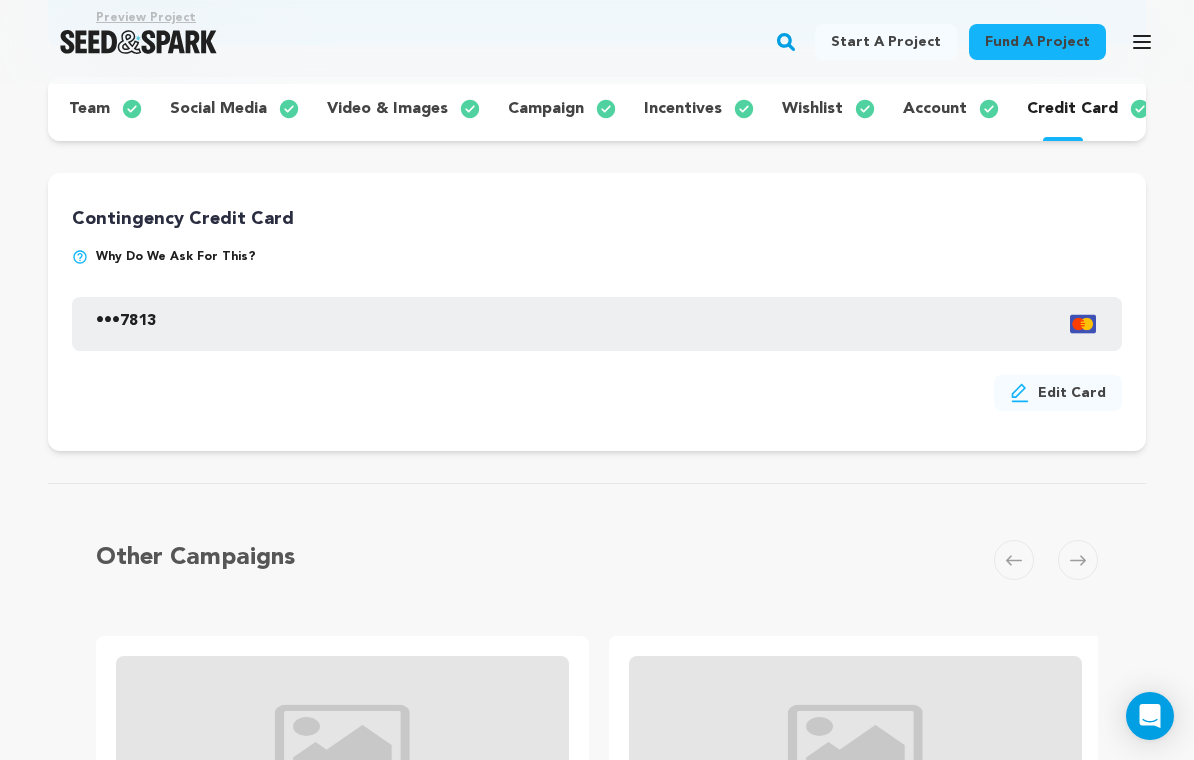 scroll, scrollTop: 290, scrollLeft: 0, axis: vertical 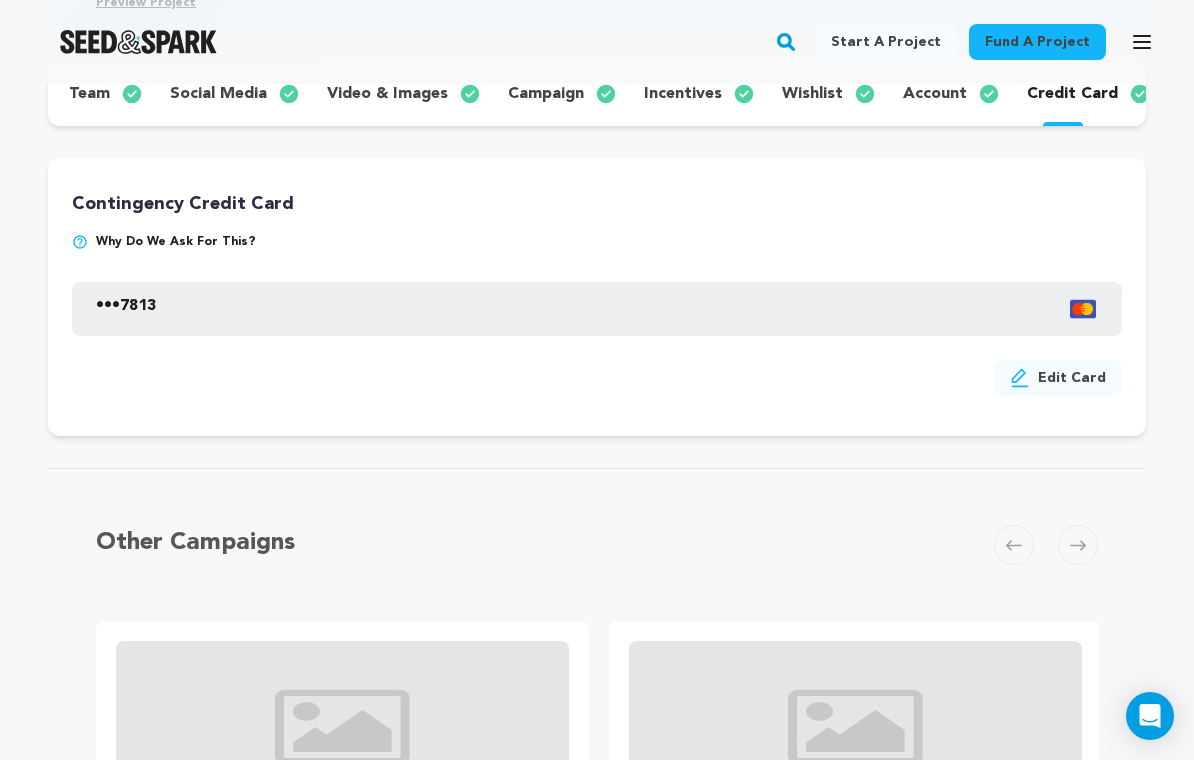 click on "incentives" at bounding box center (697, 94) 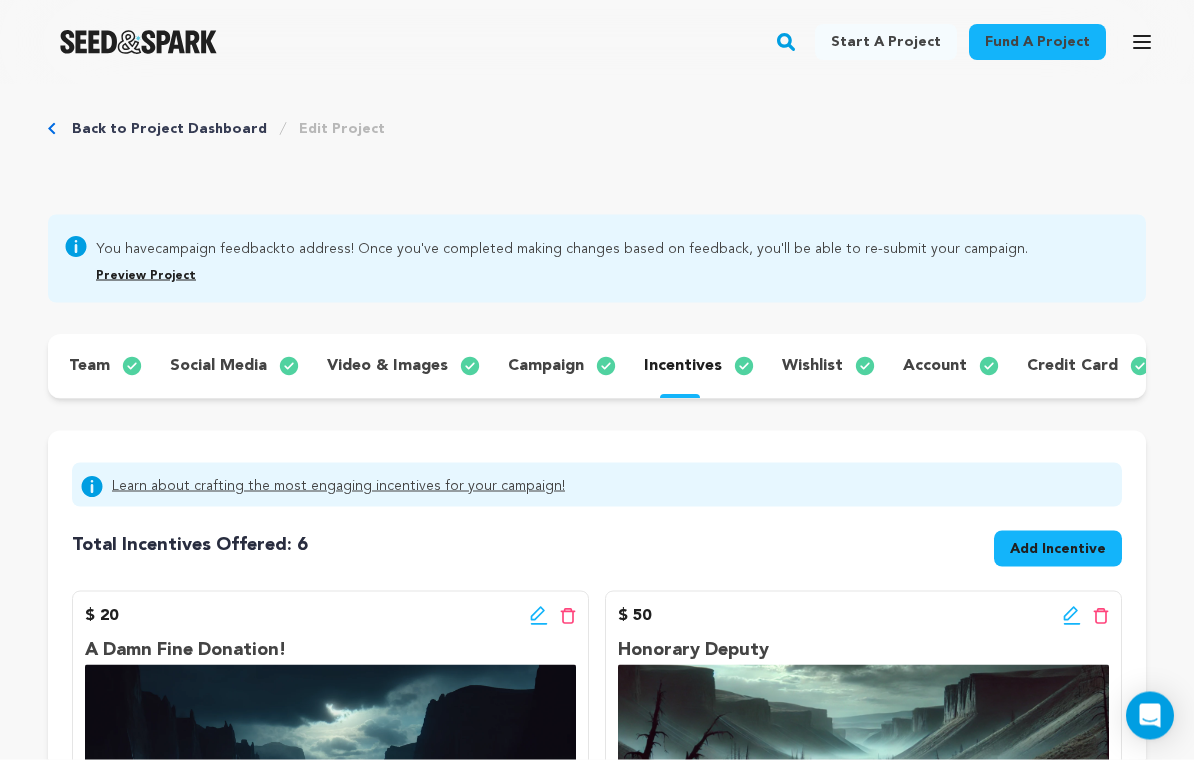scroll, scrollTop: 0, scrollLeft: 0, axis: both 